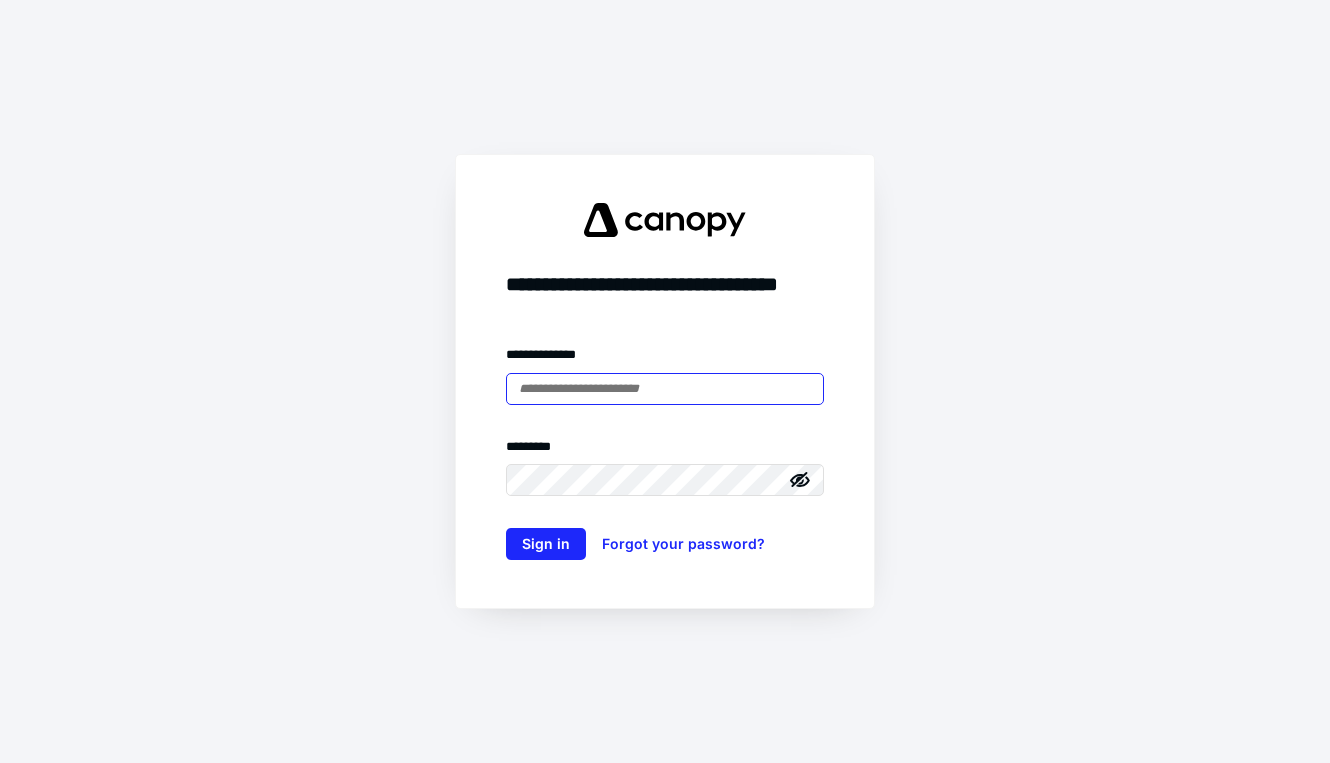 scroll, scrollTop: 0, scrollLeft: 0, axis: both 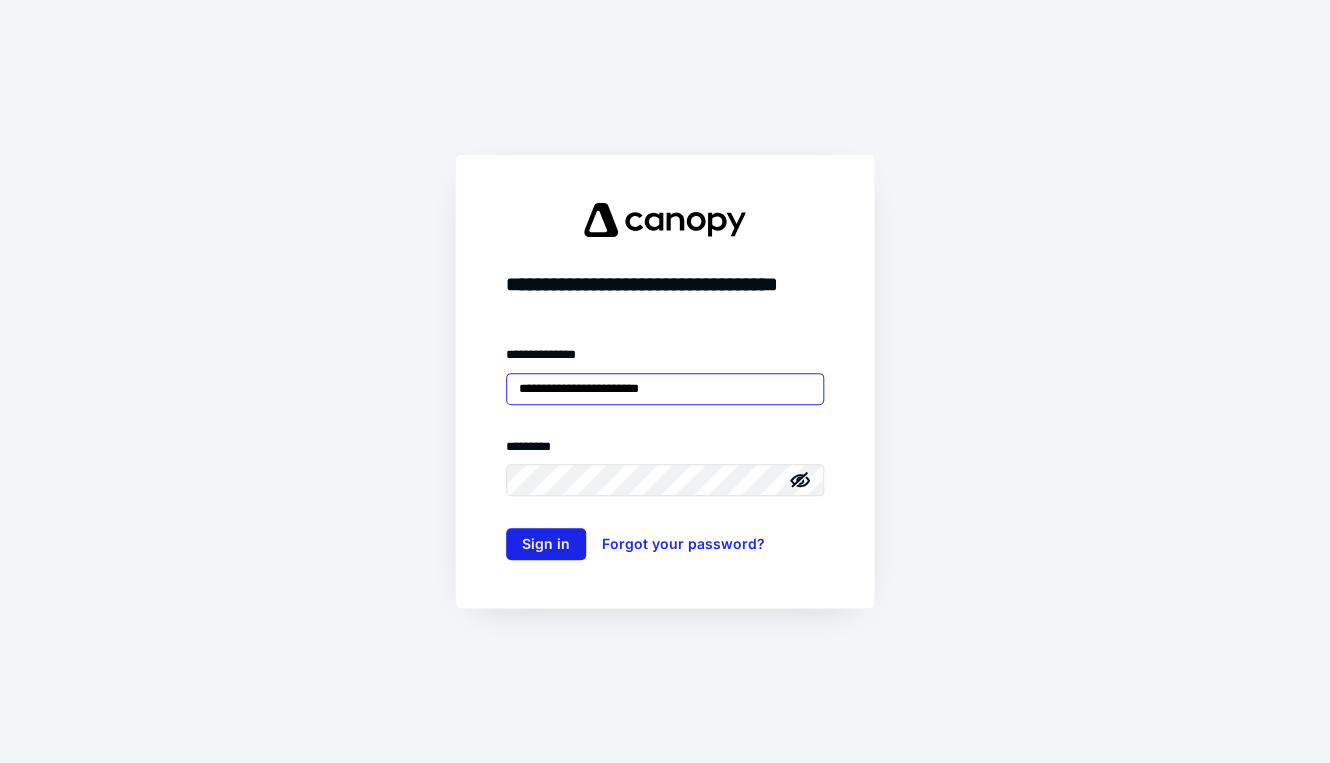 type on "**********" 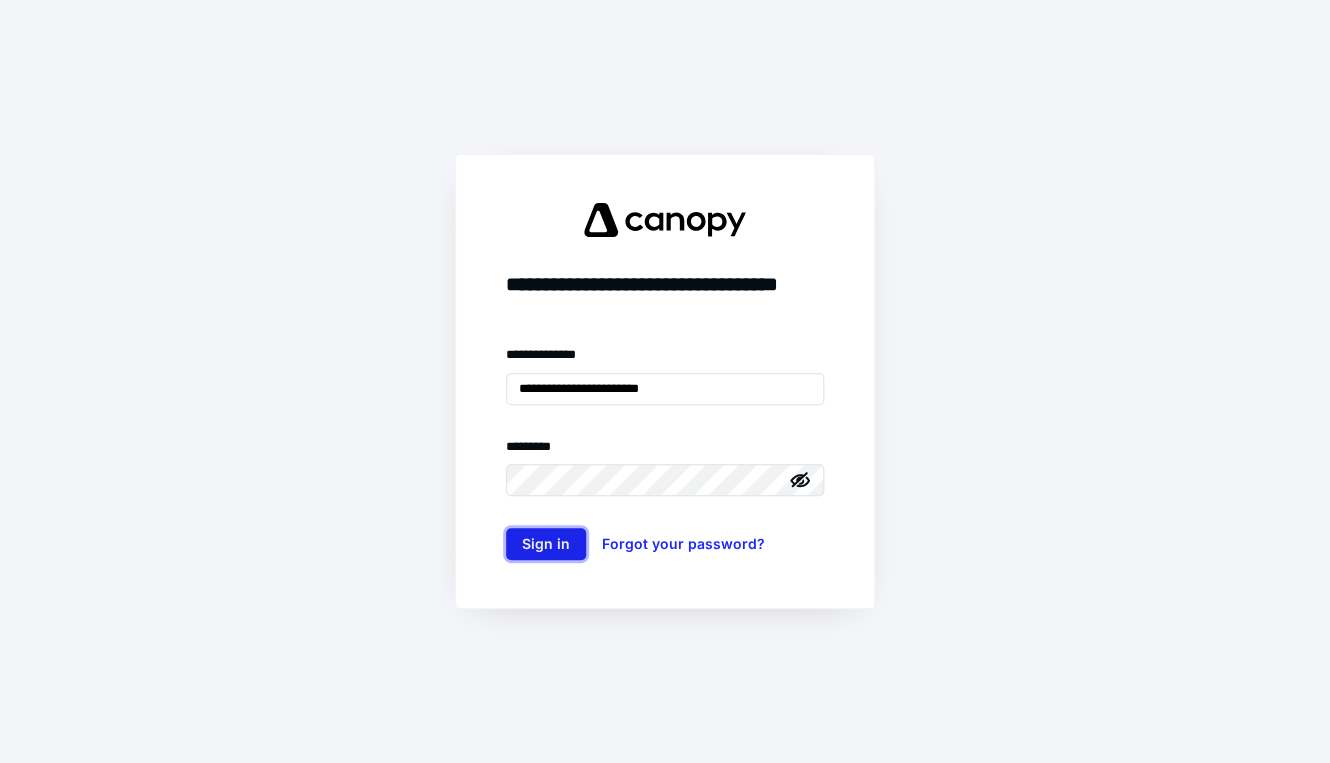 click on "Sign in" at bounding box center (546, 544) 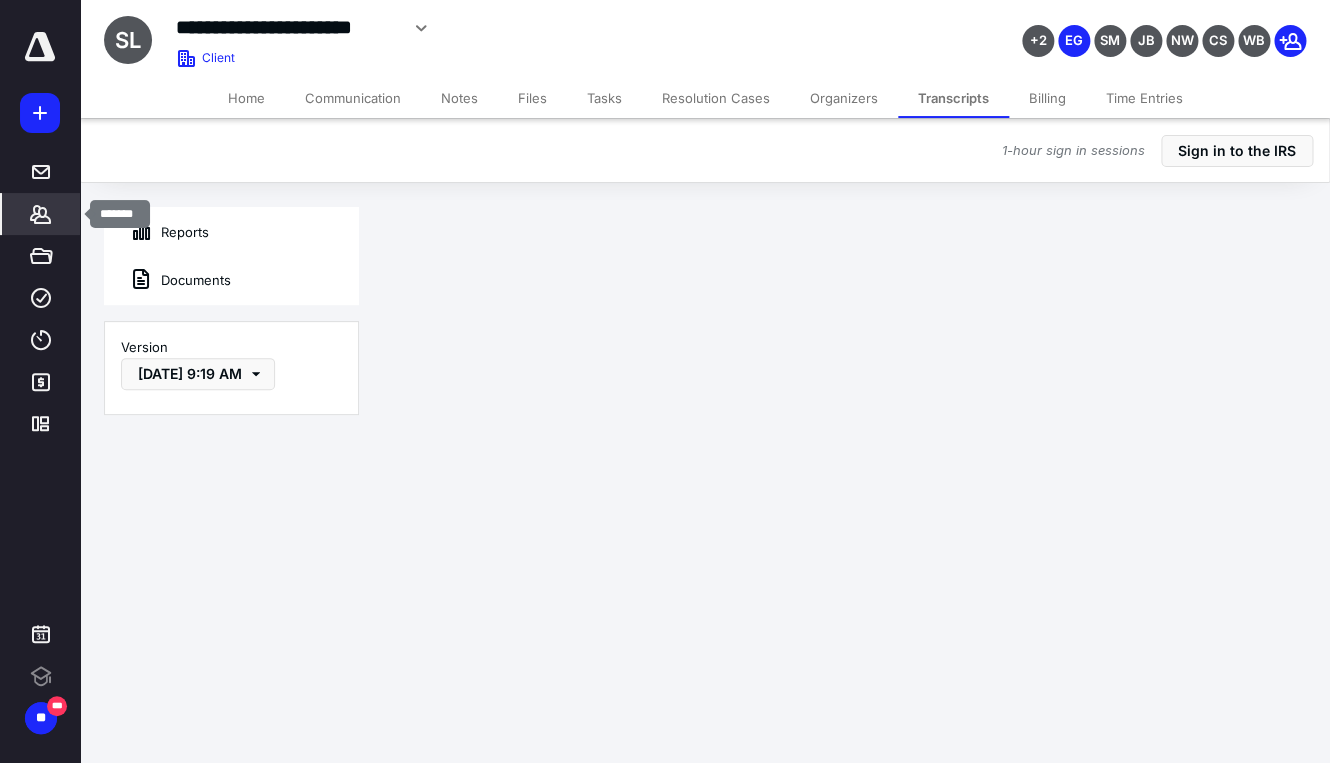 click 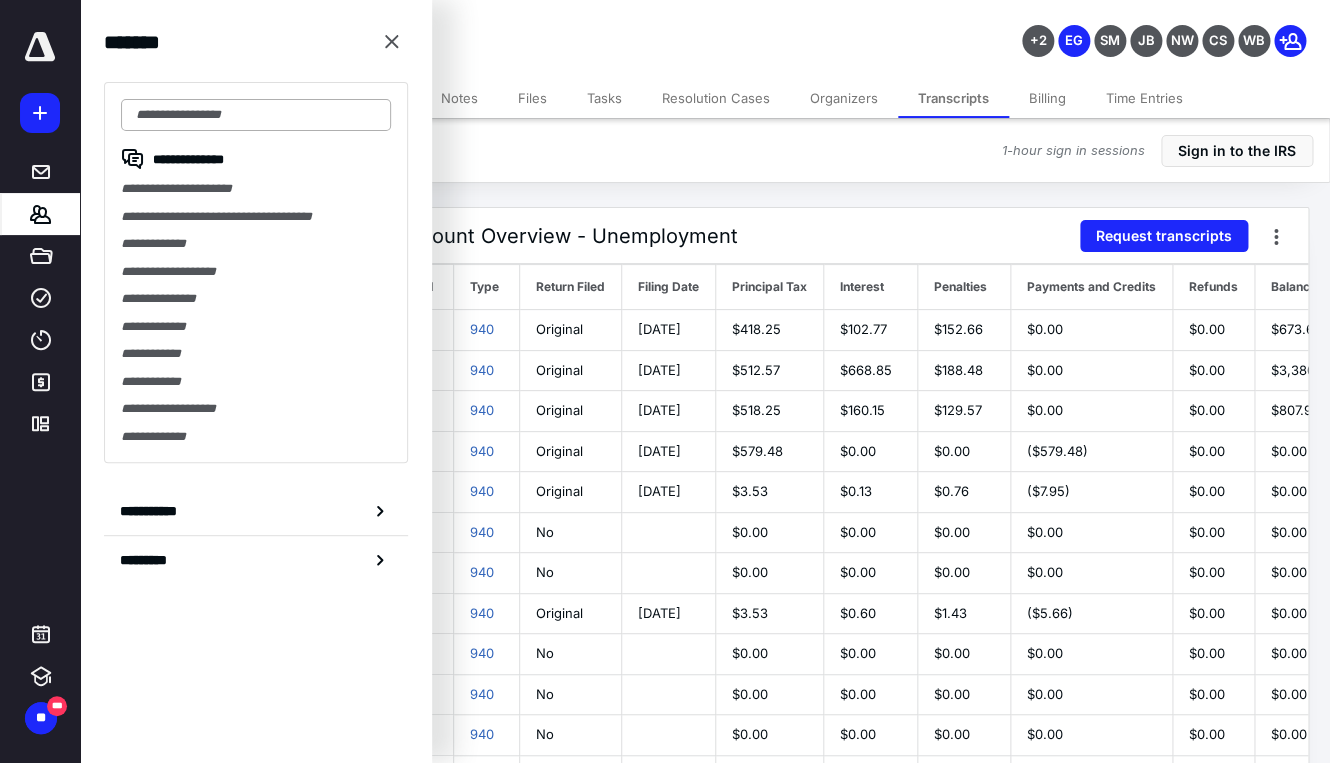 click at bounding box center (256, 115) 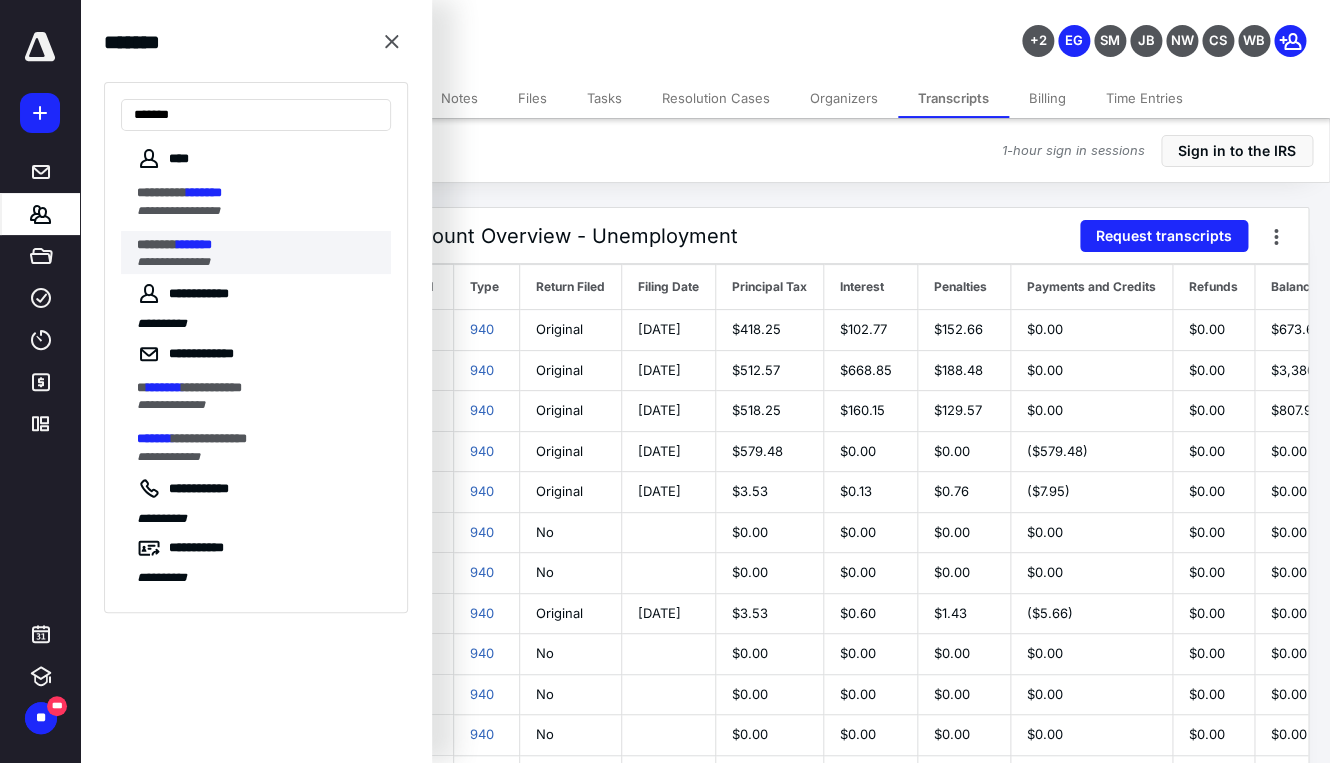 type on "*******" 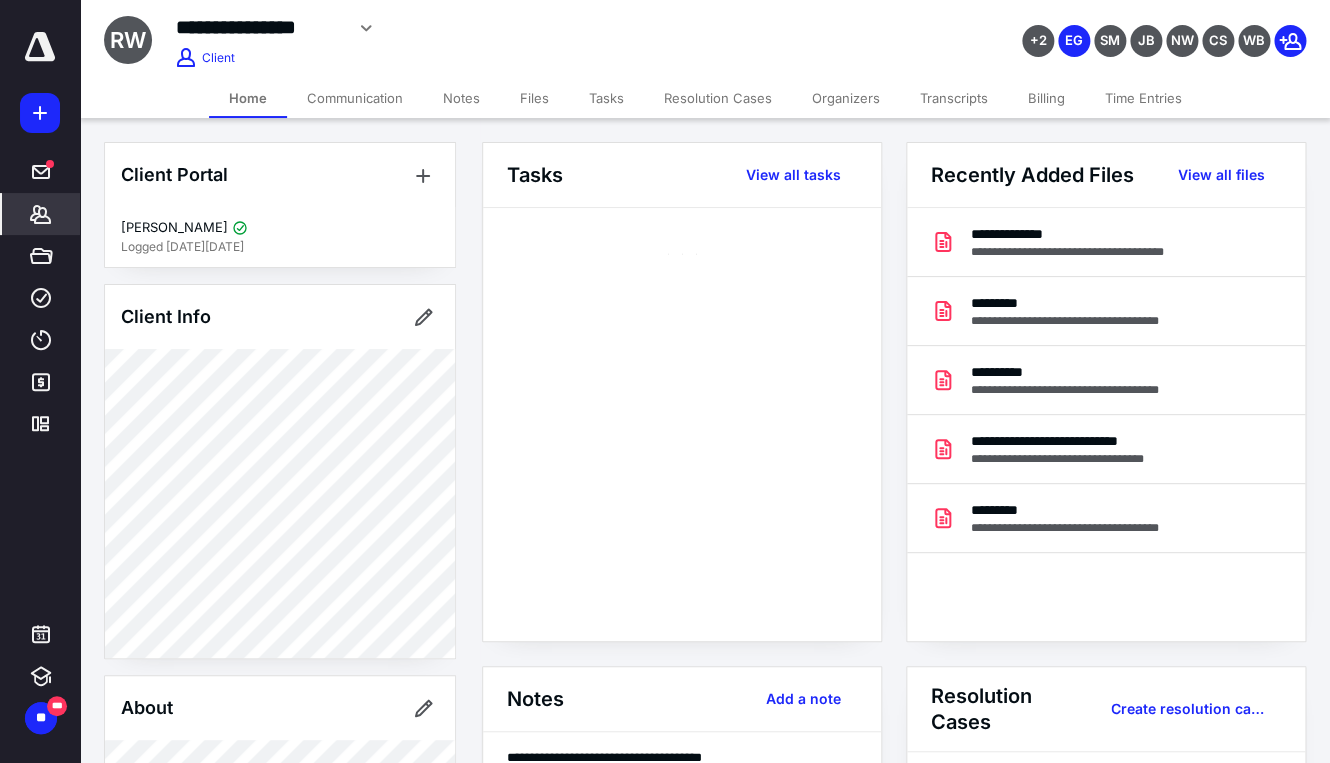click on "Transcripts" at bounding box center (954, 98) 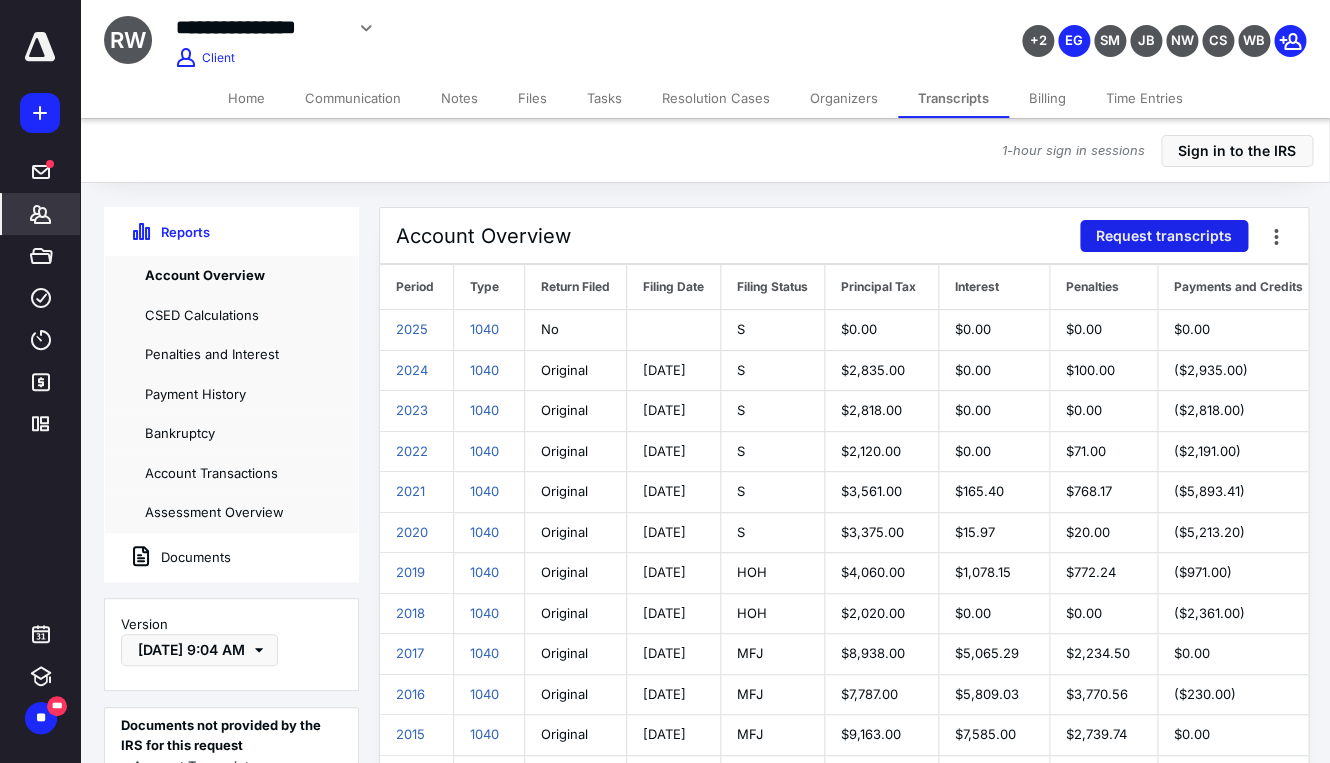 click on "Request transcripts" at bounding box center [1164, 236] 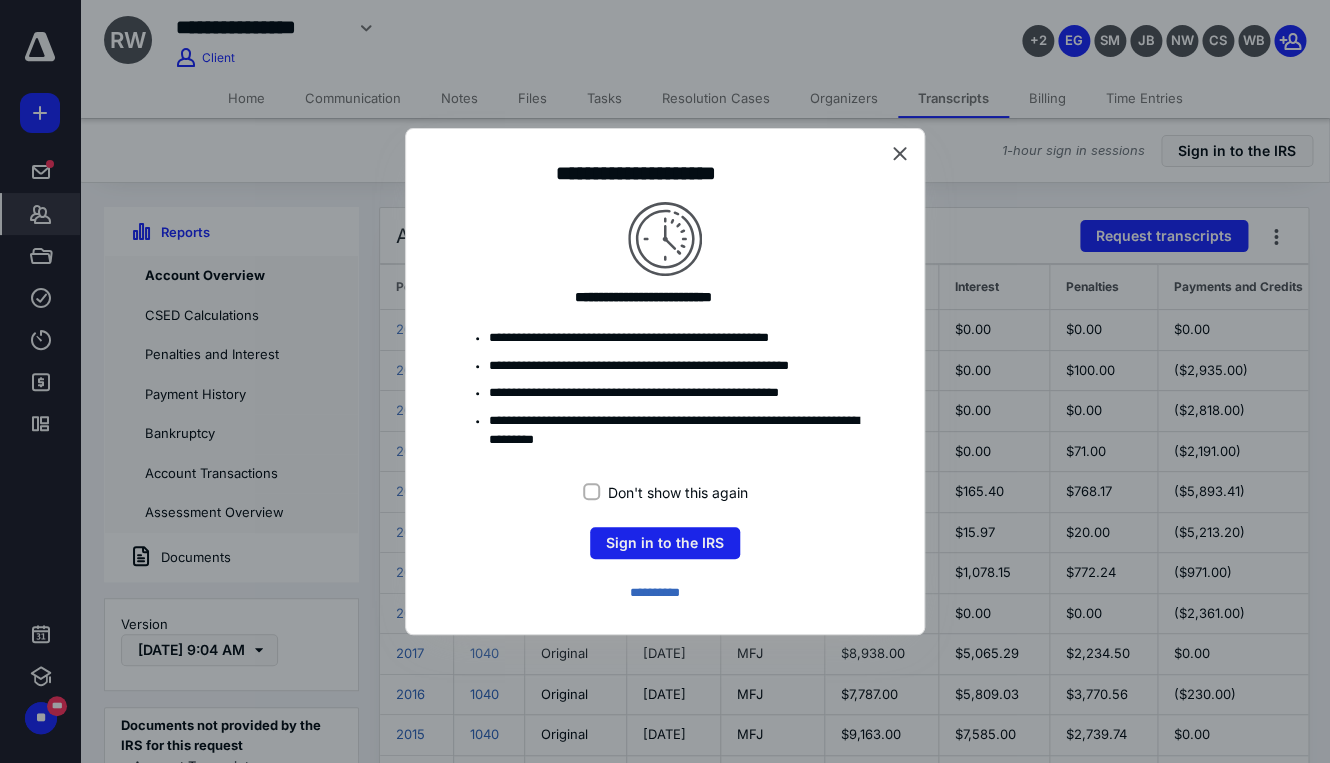 click on "Sign in to the IRS" at bounding box center [665, 543] 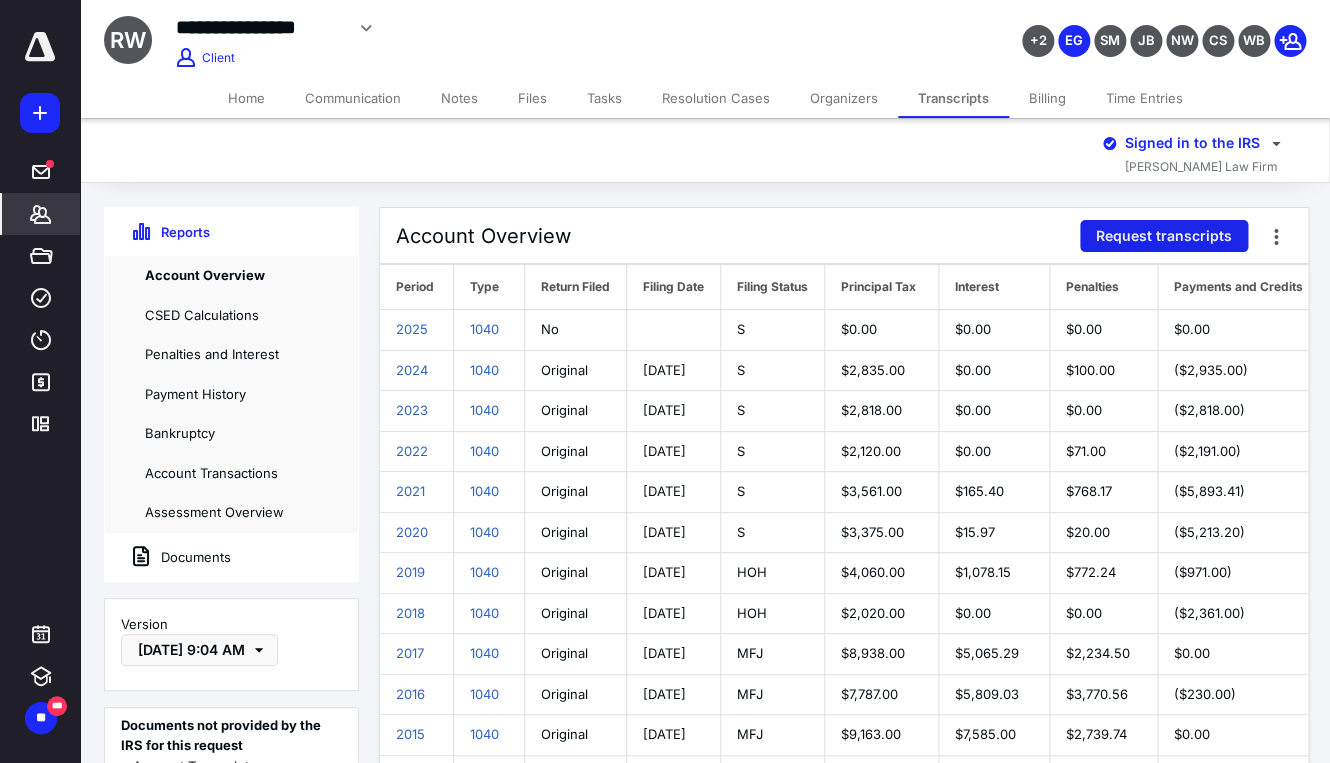 click on "Request transcripts" at bounding box center [1164, 236] 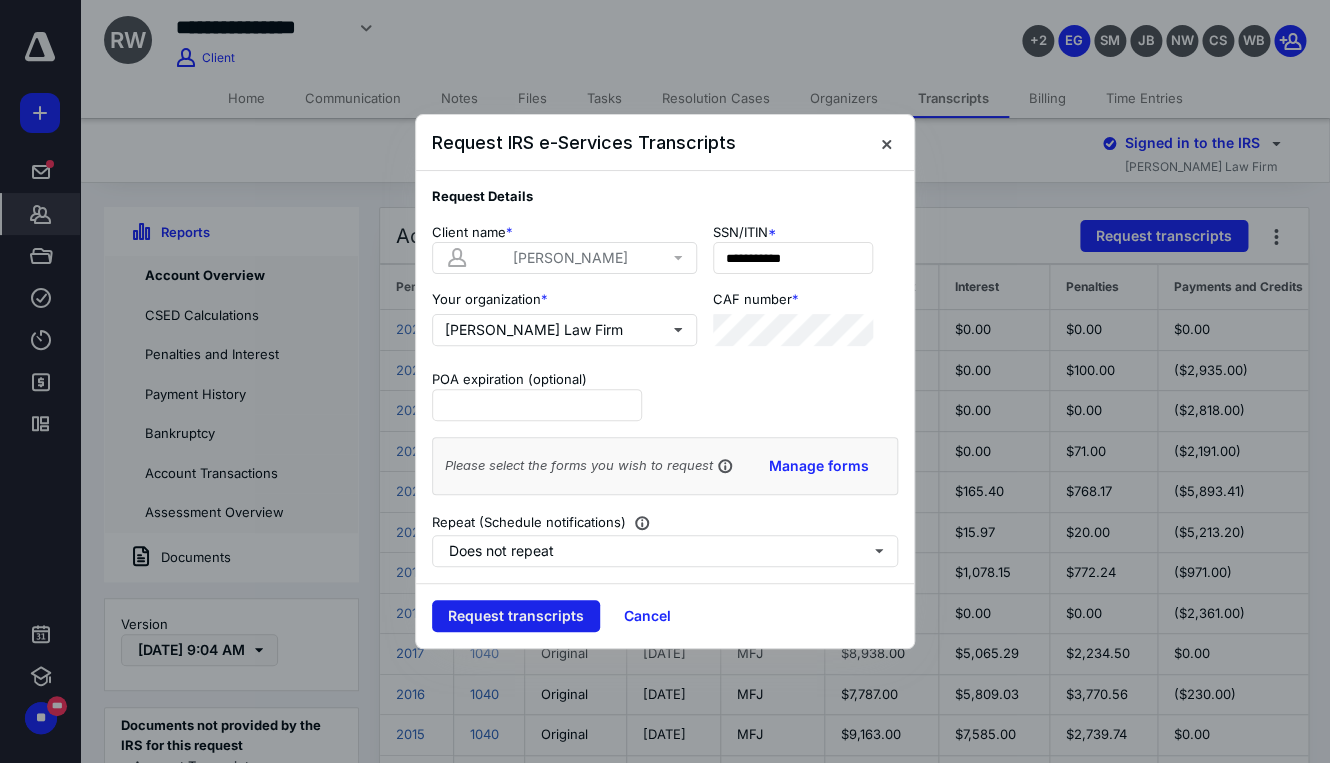 click on "Request transcripts" at bounding box center (516, 616) 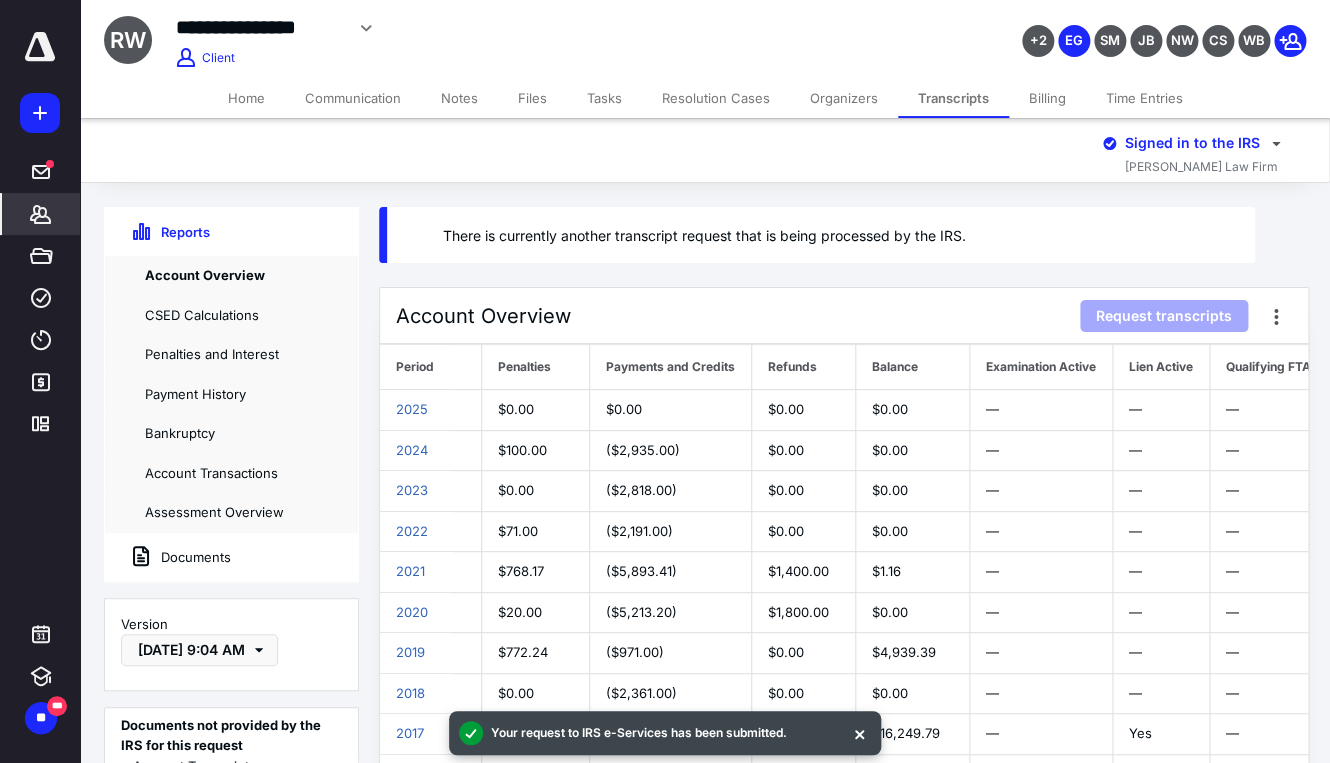 scroll, scrollTop: 0, scrollLeft: 587, axis: horizontal 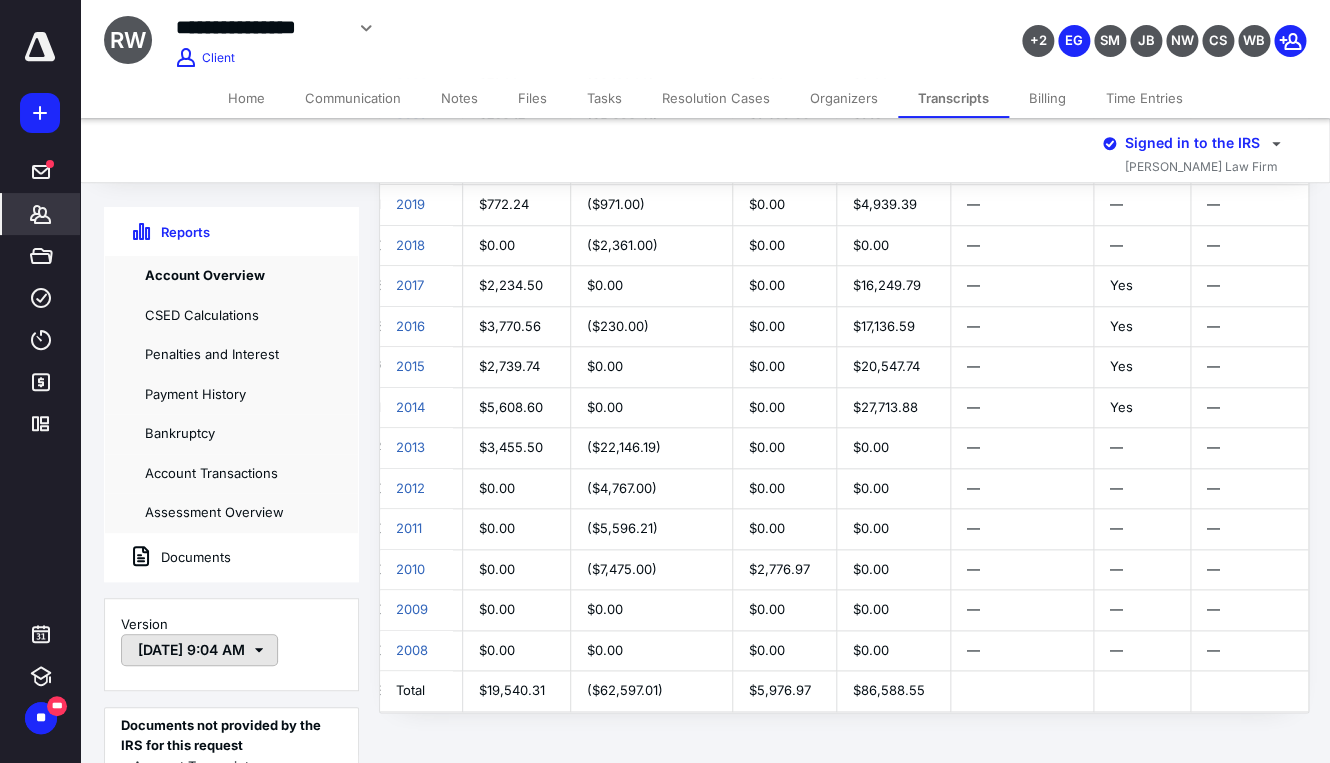 click on "Jul 9, 2025, 9:04 AM" at bounding box center (199, 650) 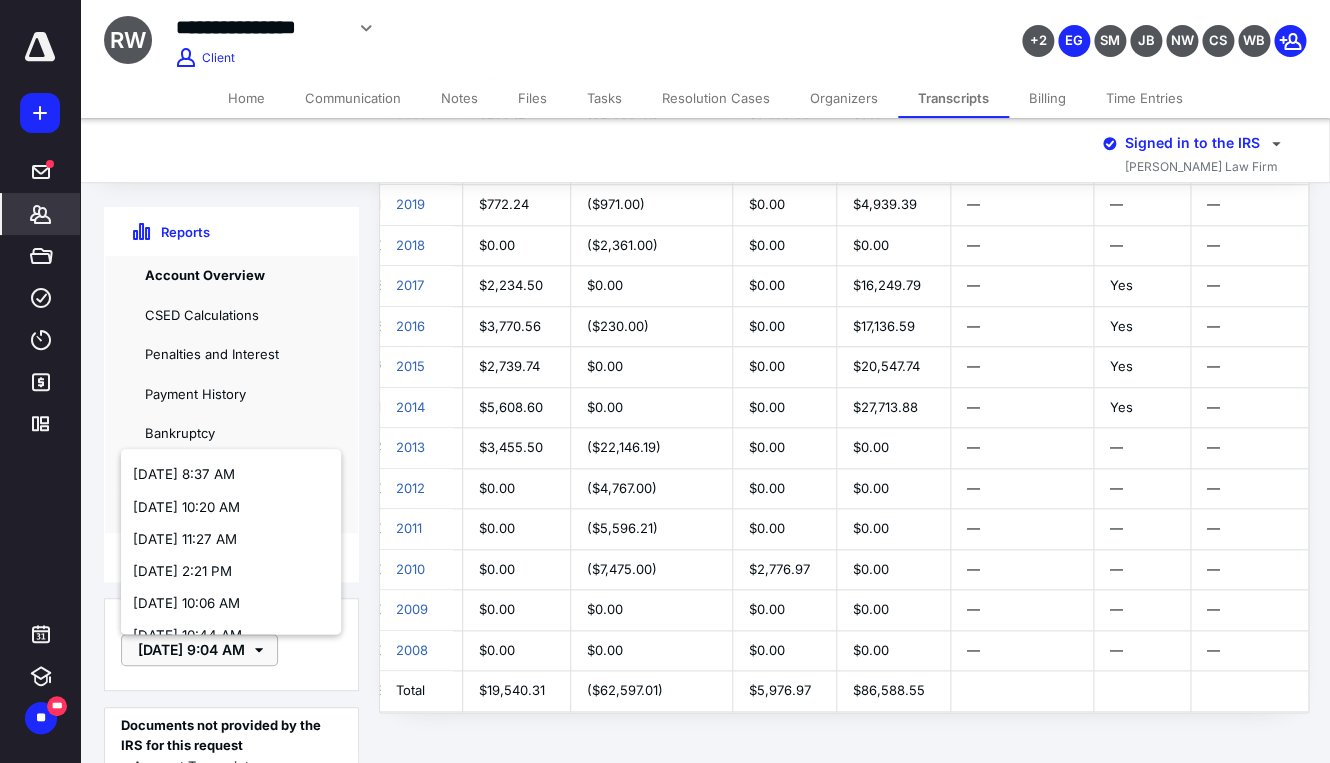 scroll, scrollTop: 1424, scrollLeft: 0, axis: vertical 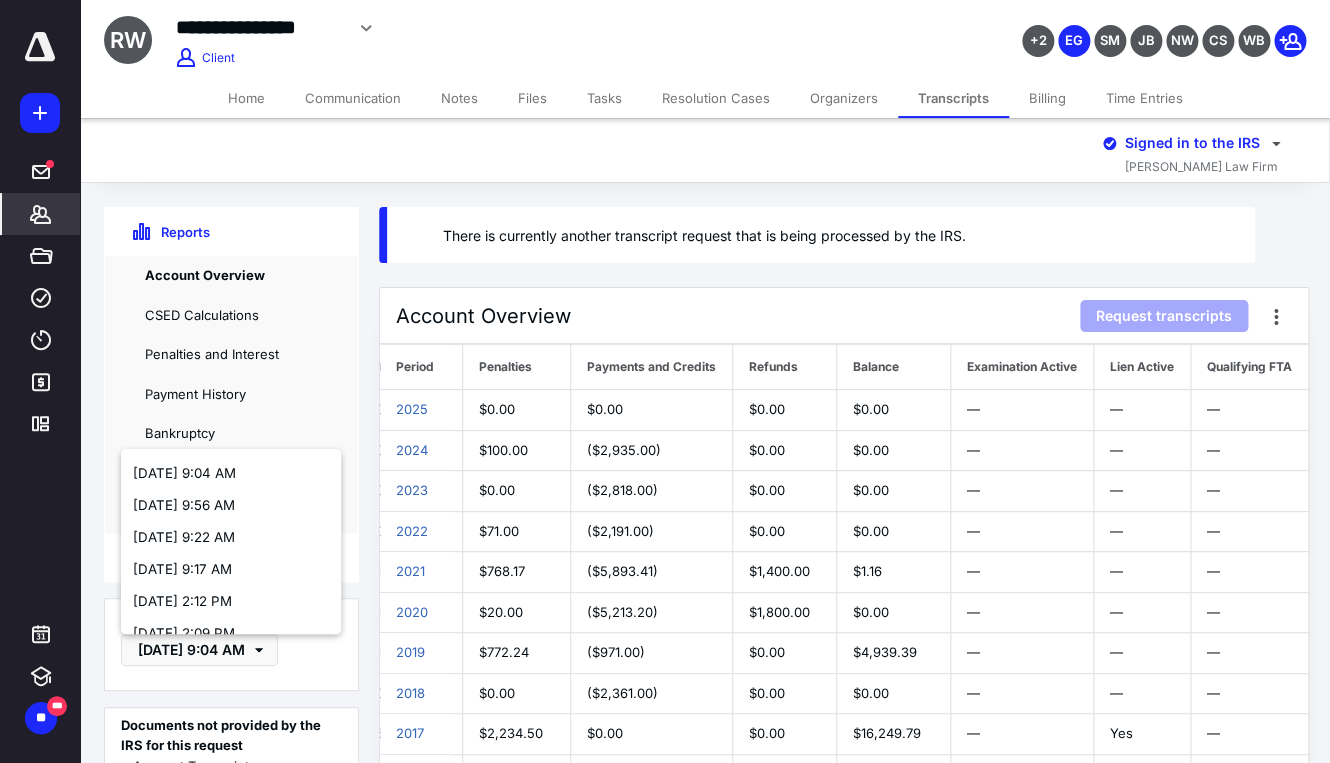click on "Account Overview Request transcripts" at bounding box center [844, 316] 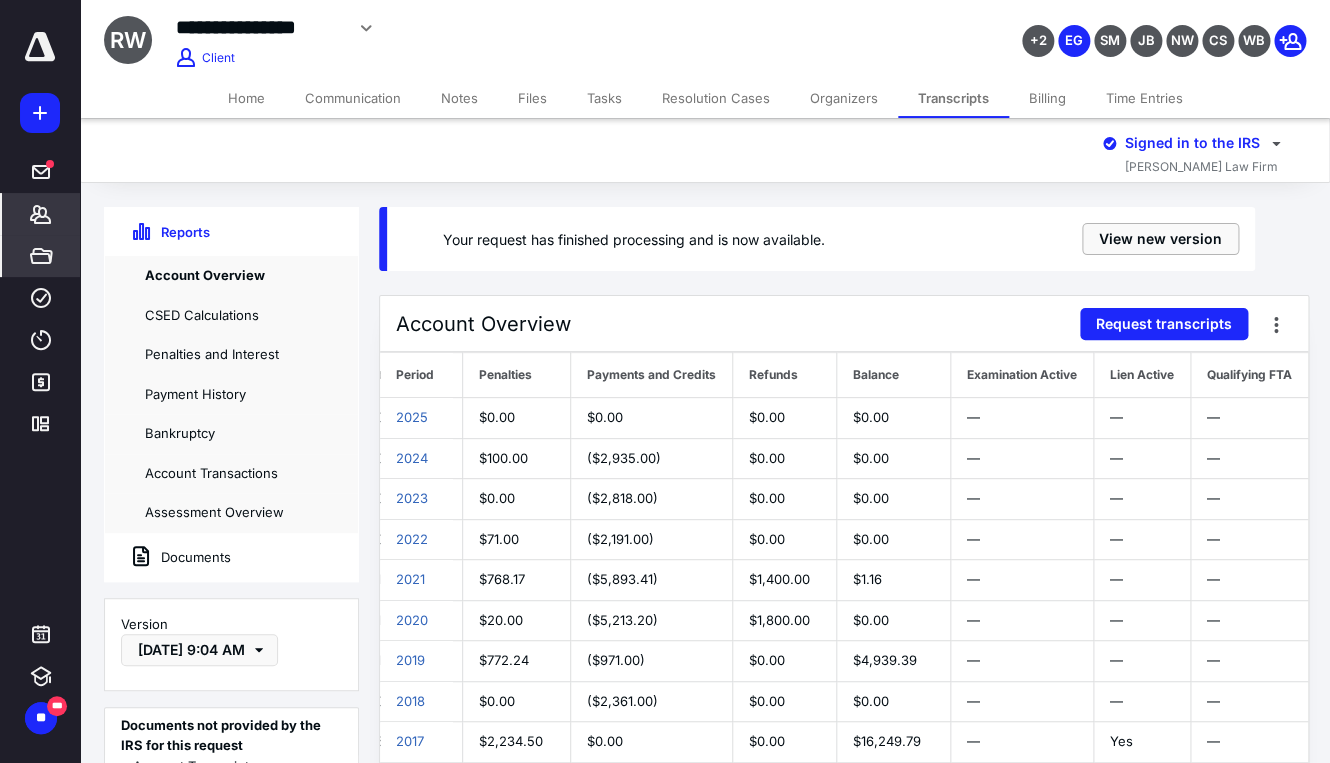 click on "View new version" at bounding box center (1160, 239) 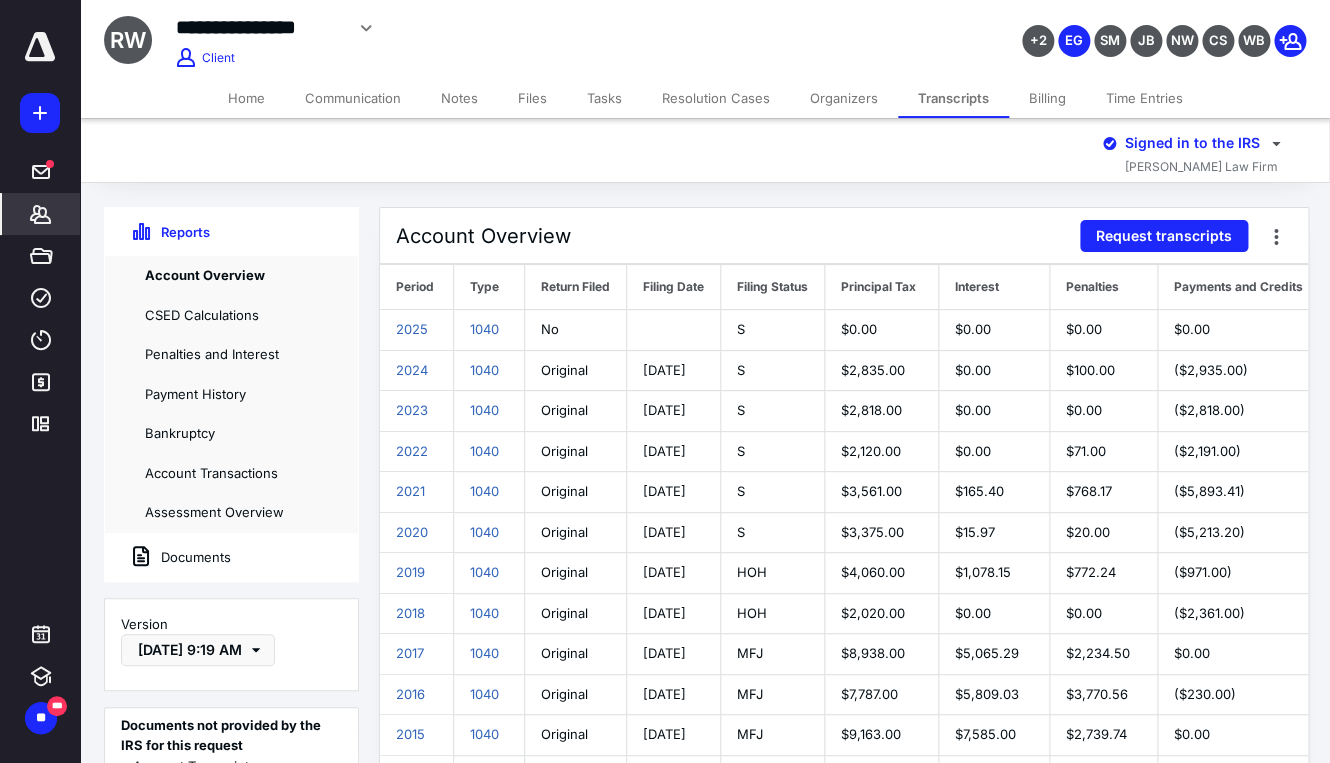 click on "Documents" at bounding box center [168, 557] 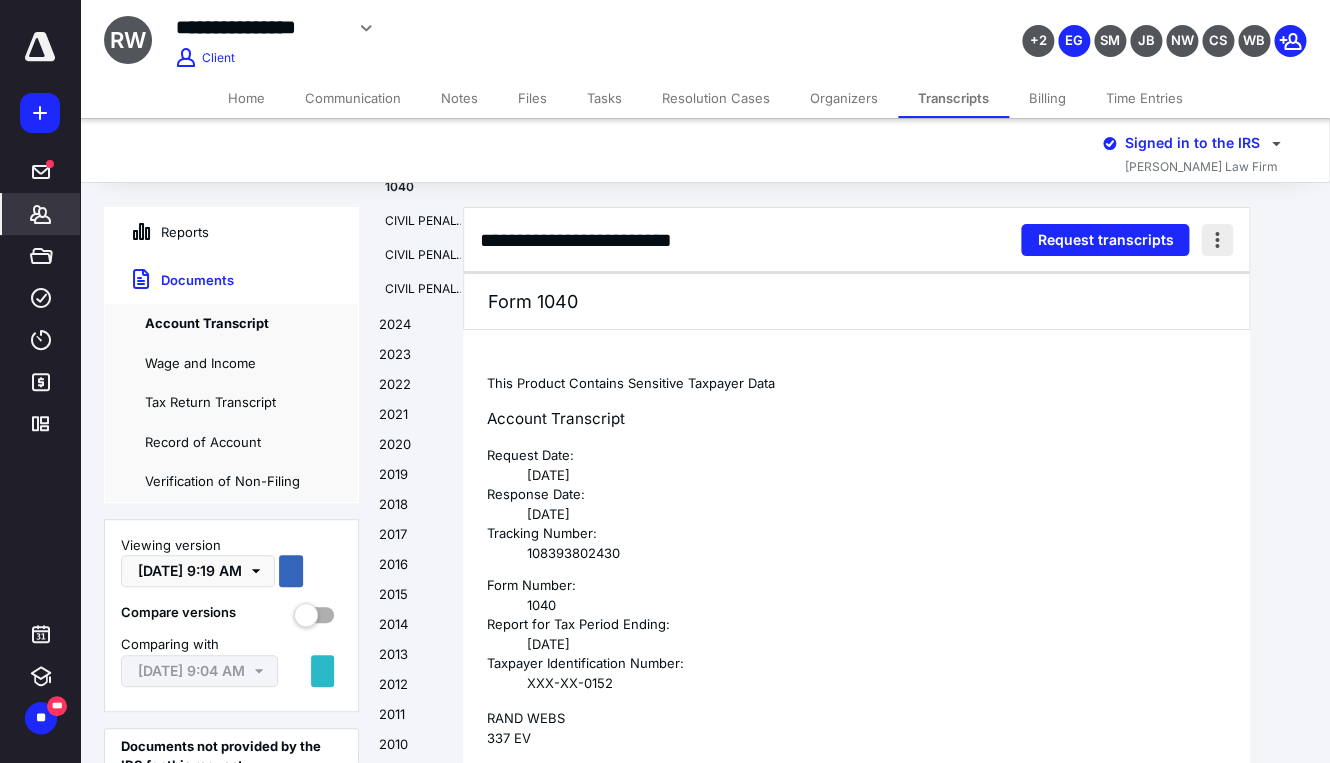 click at bounding box center (1217, 240) 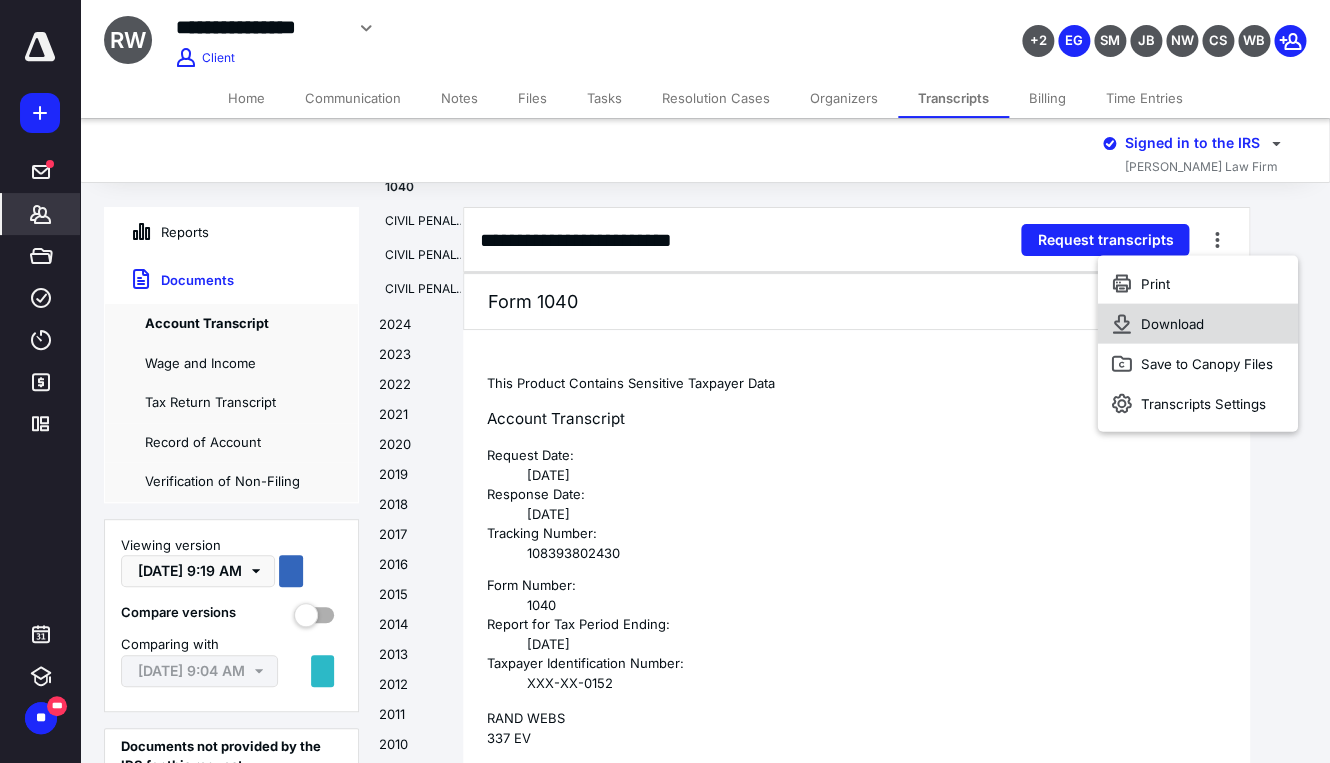 click on "Download" at bounding box center (1197, 324) 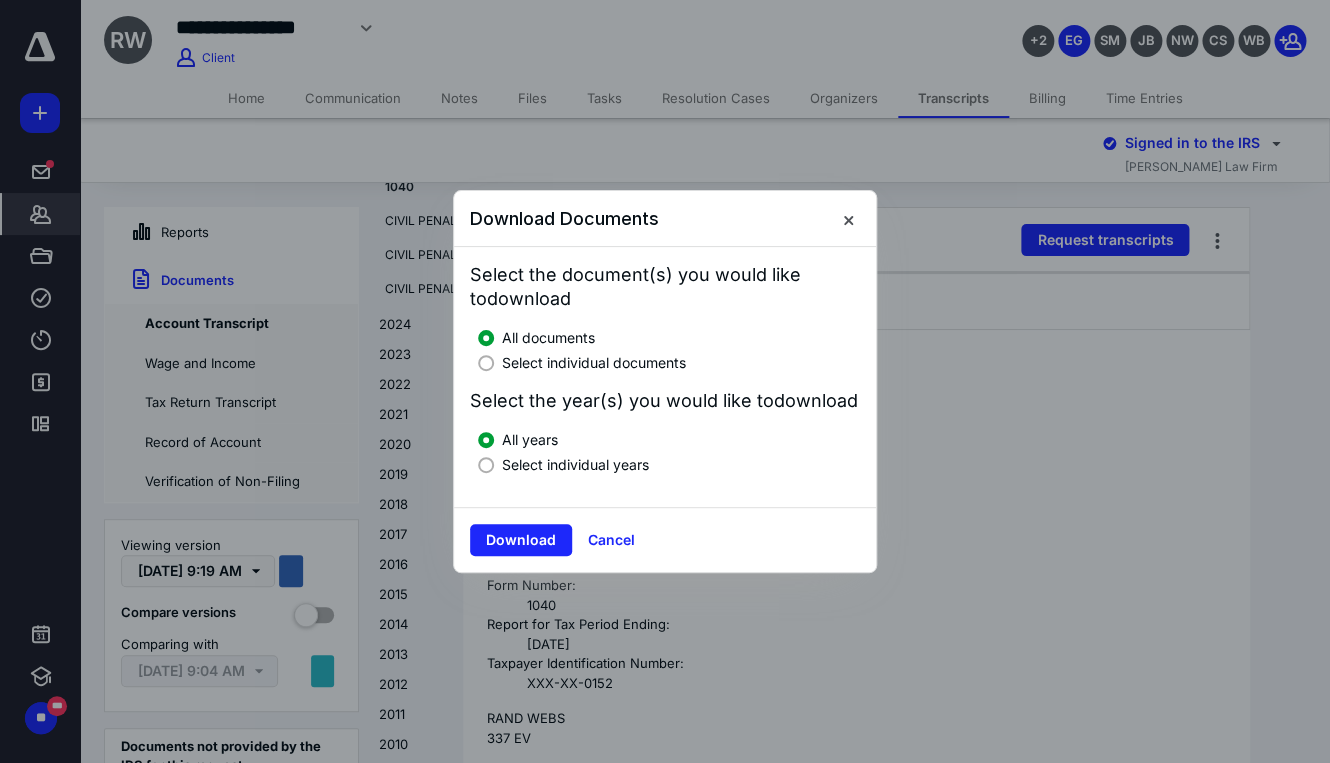 click on "Select individual documents" at bounding box center (594, 362) 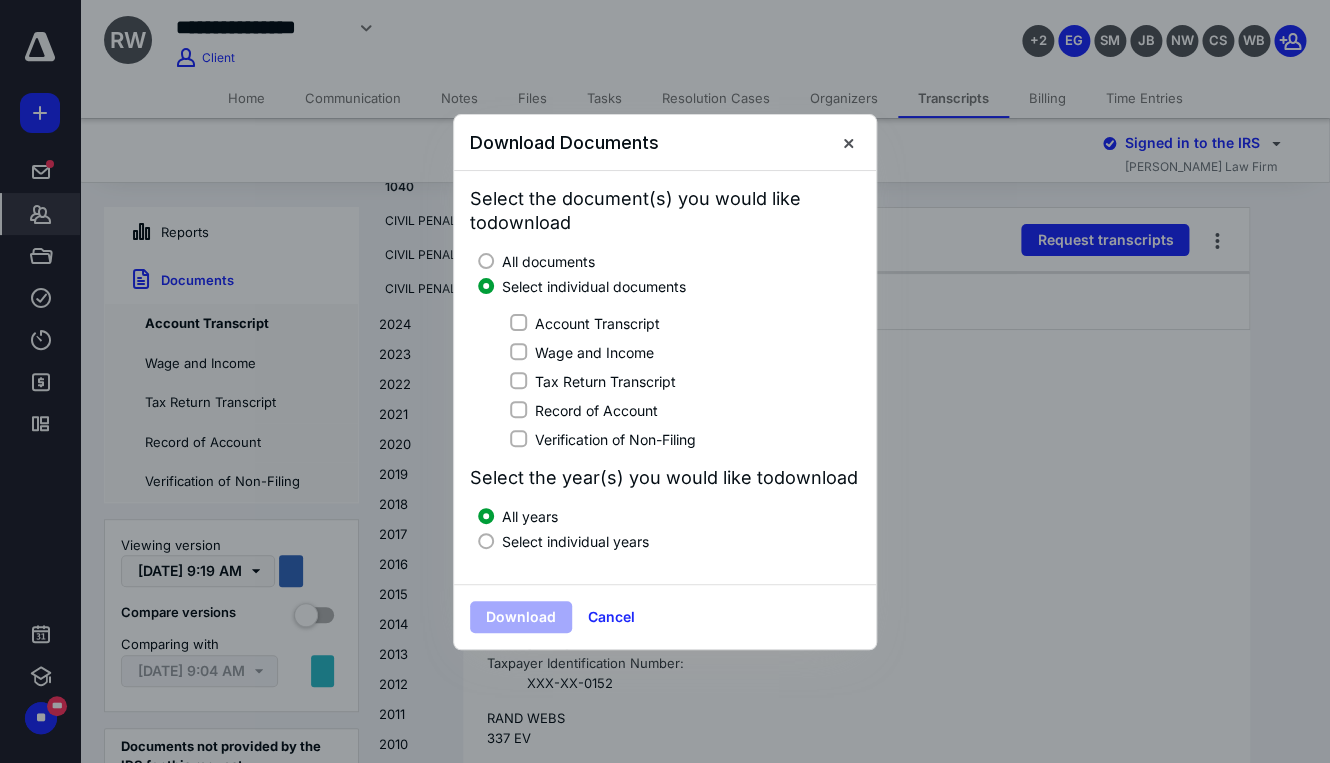 click on "Account Transcript" at bounding box center [597, 323] 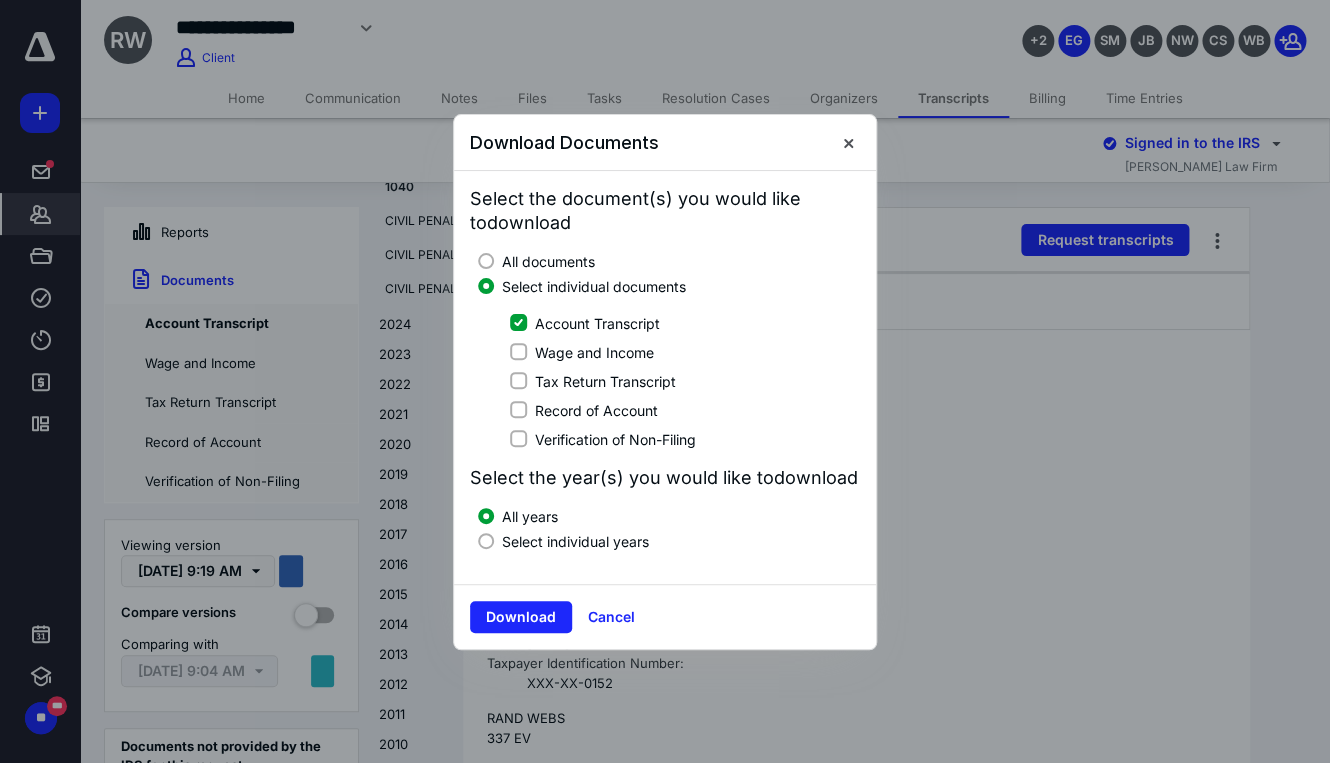click on "Select individual years" at bounding box center (575, 541) 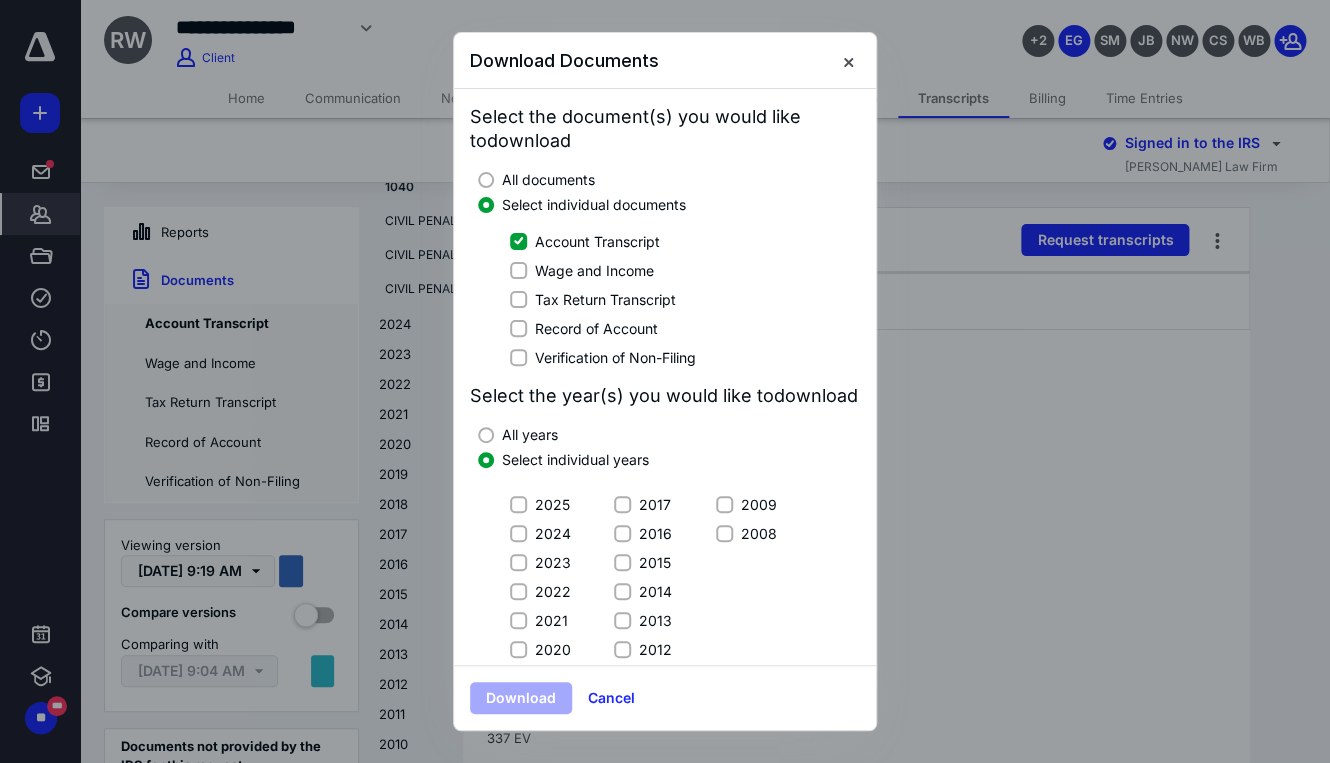 click on "All years" at bounding box center [530, 434] 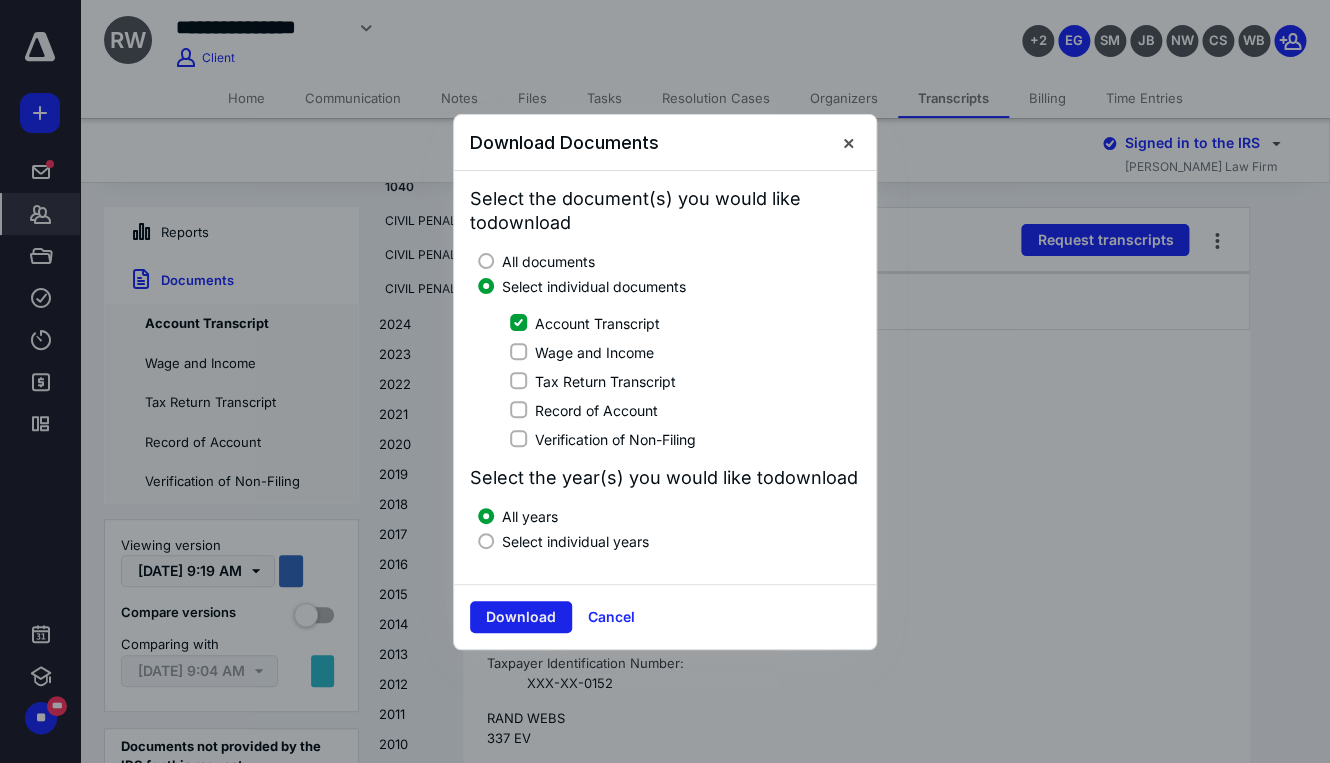 click on "Download" at bounding box center [521, 617] 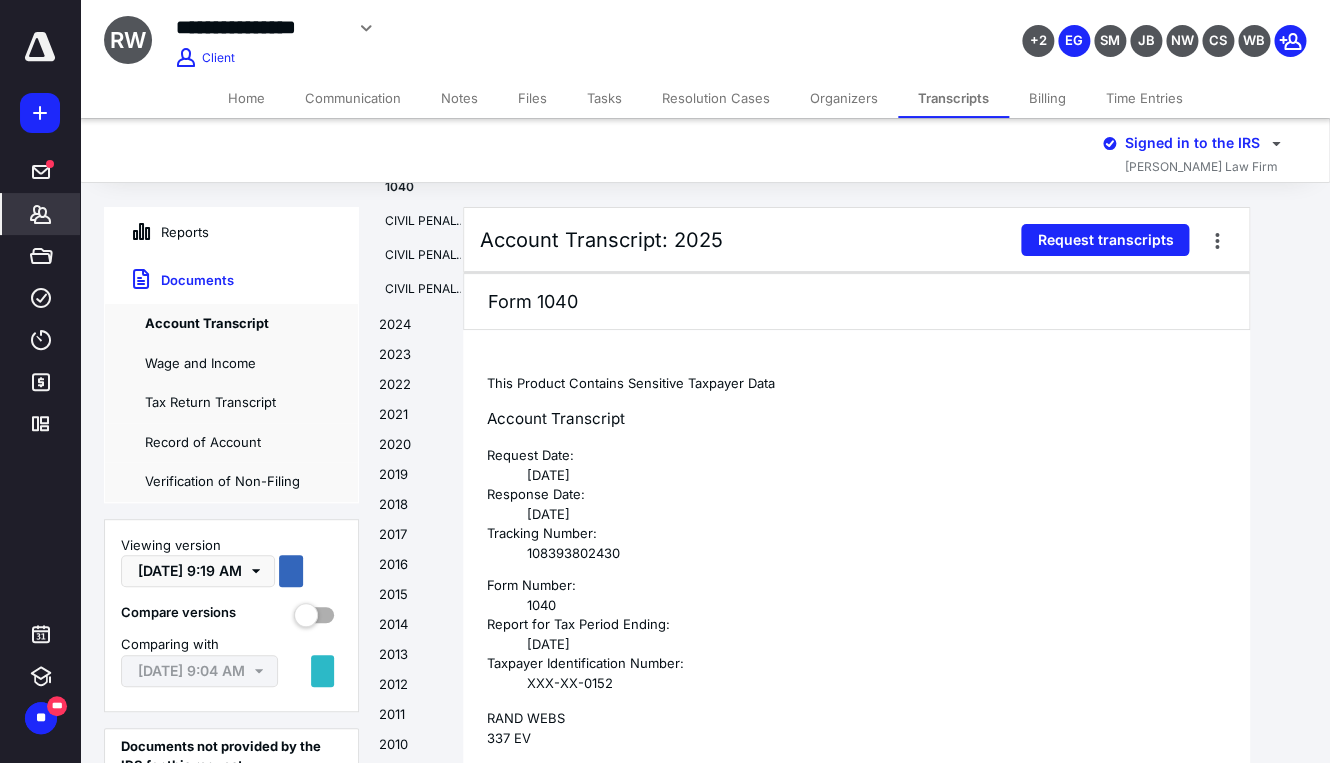 click on "Home" at bounding box center (246, 98) 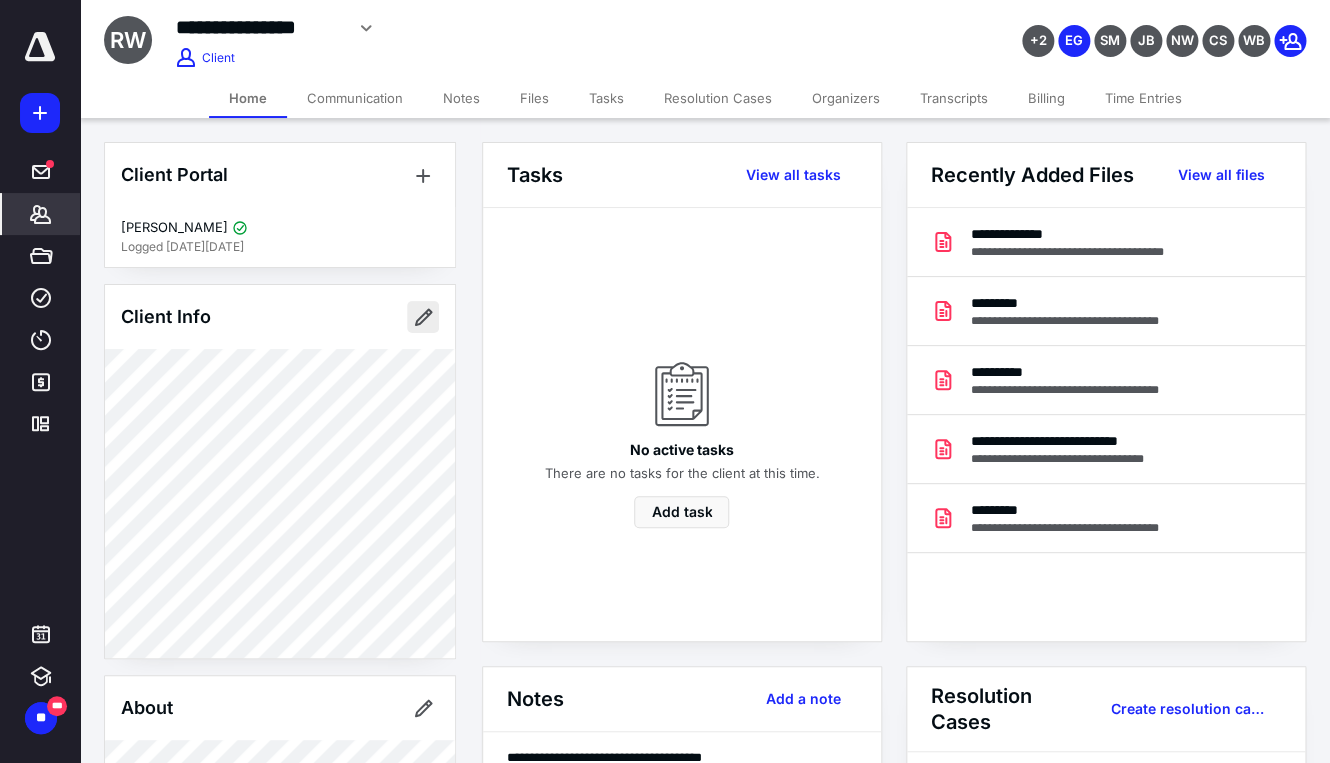 click at bounding box center [423, 317] 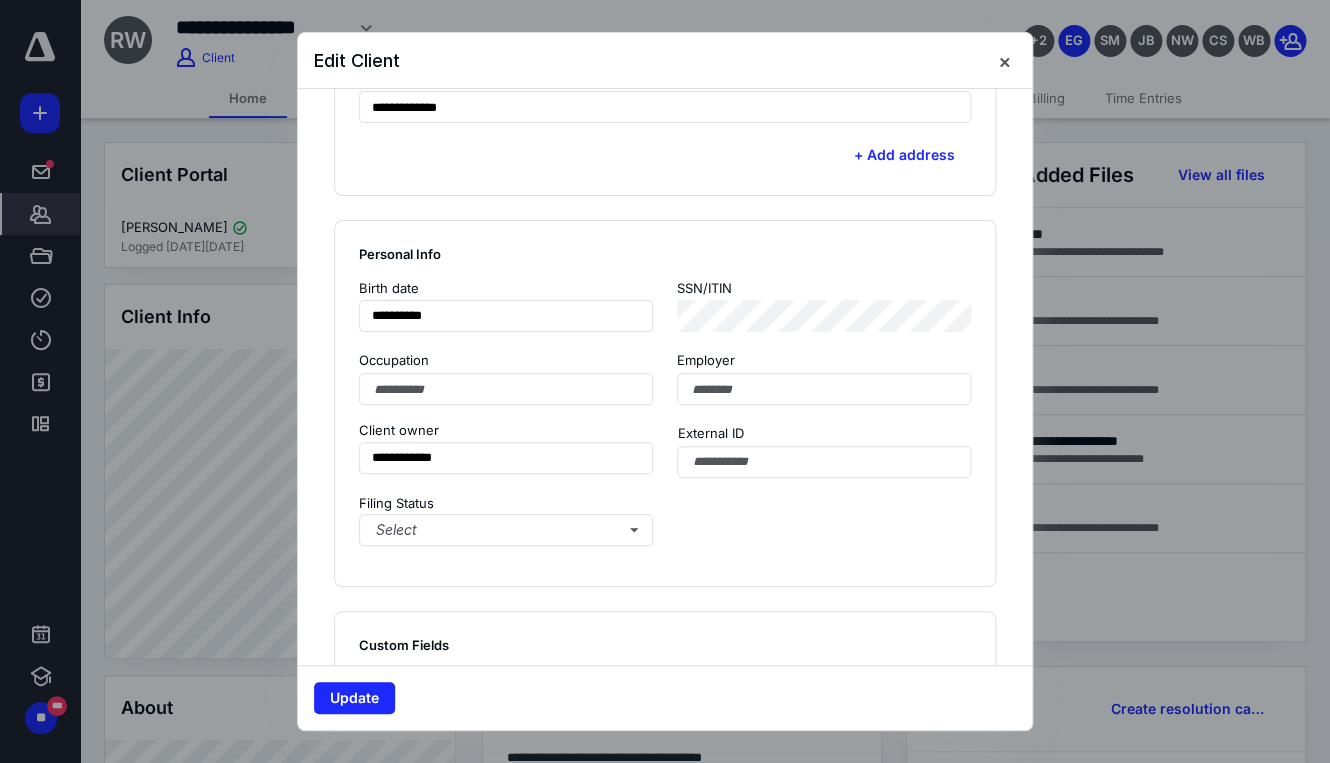 scroll, scrollTop: 941, scrollLeft: 0, axis: vertical 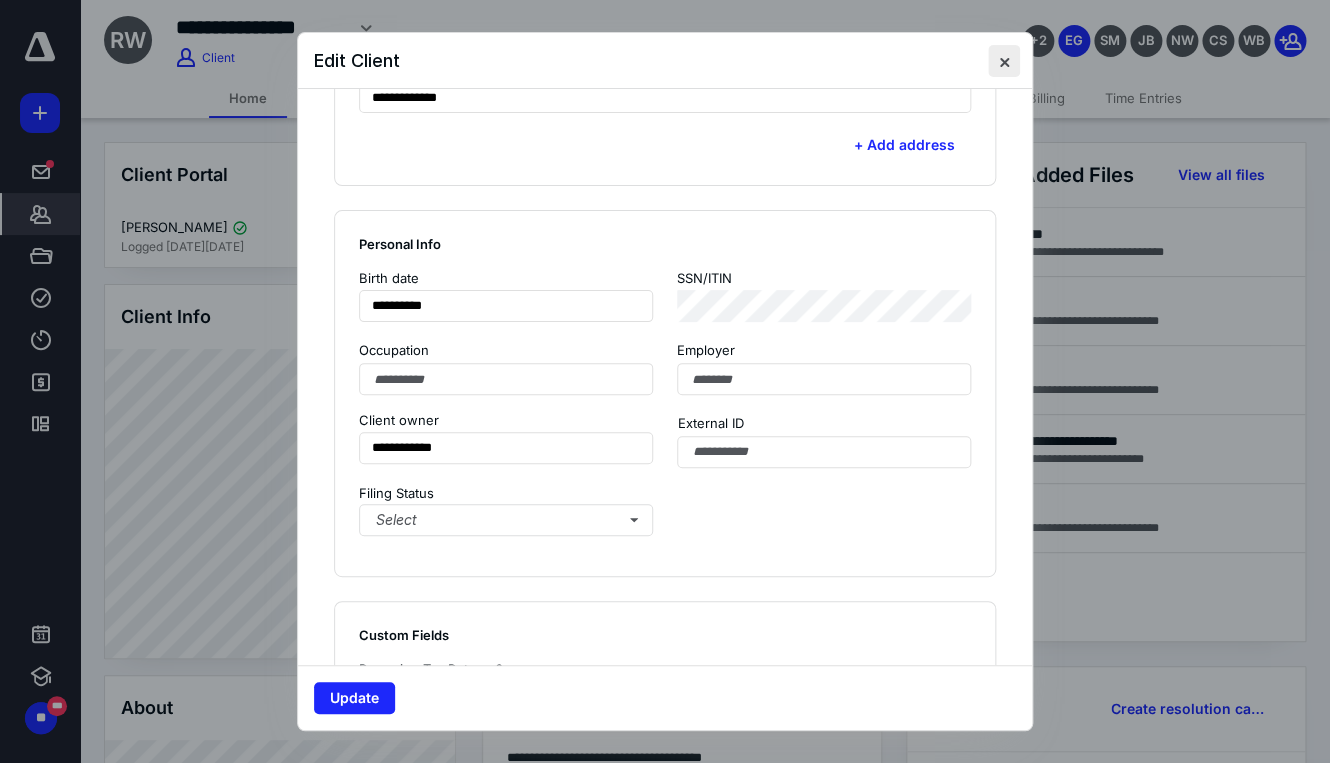 click at bounding box center (1004, 61) 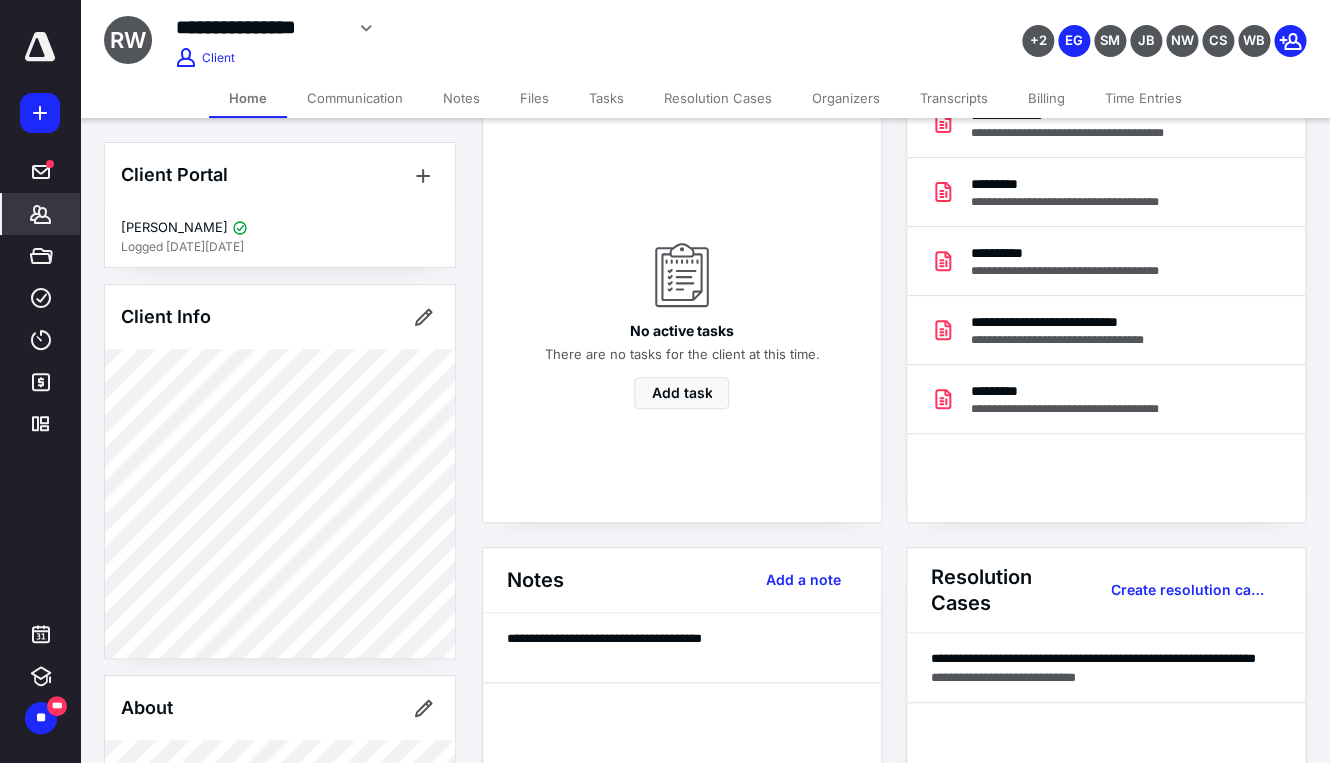 scroll, scrollTop: 0, scrollLeft: 0, axis: both 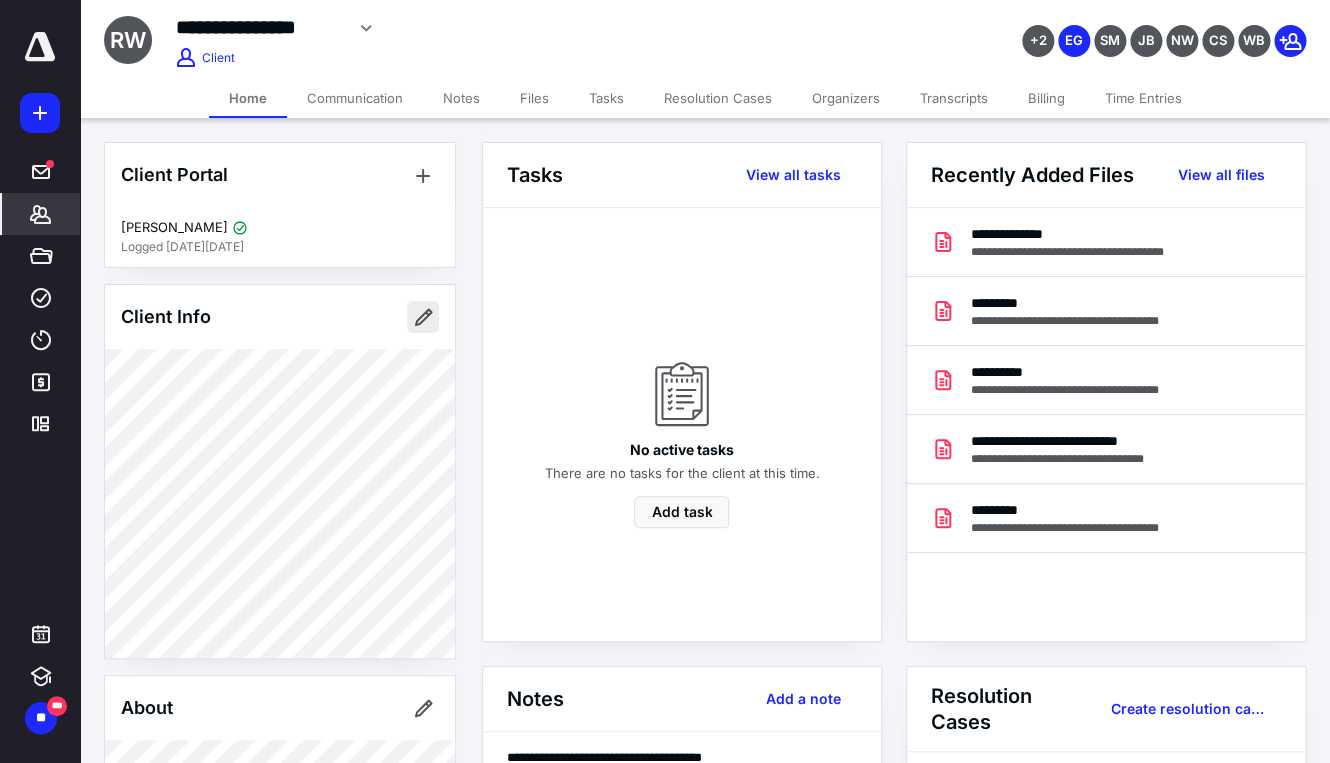 click at bounding box center [423, 317] 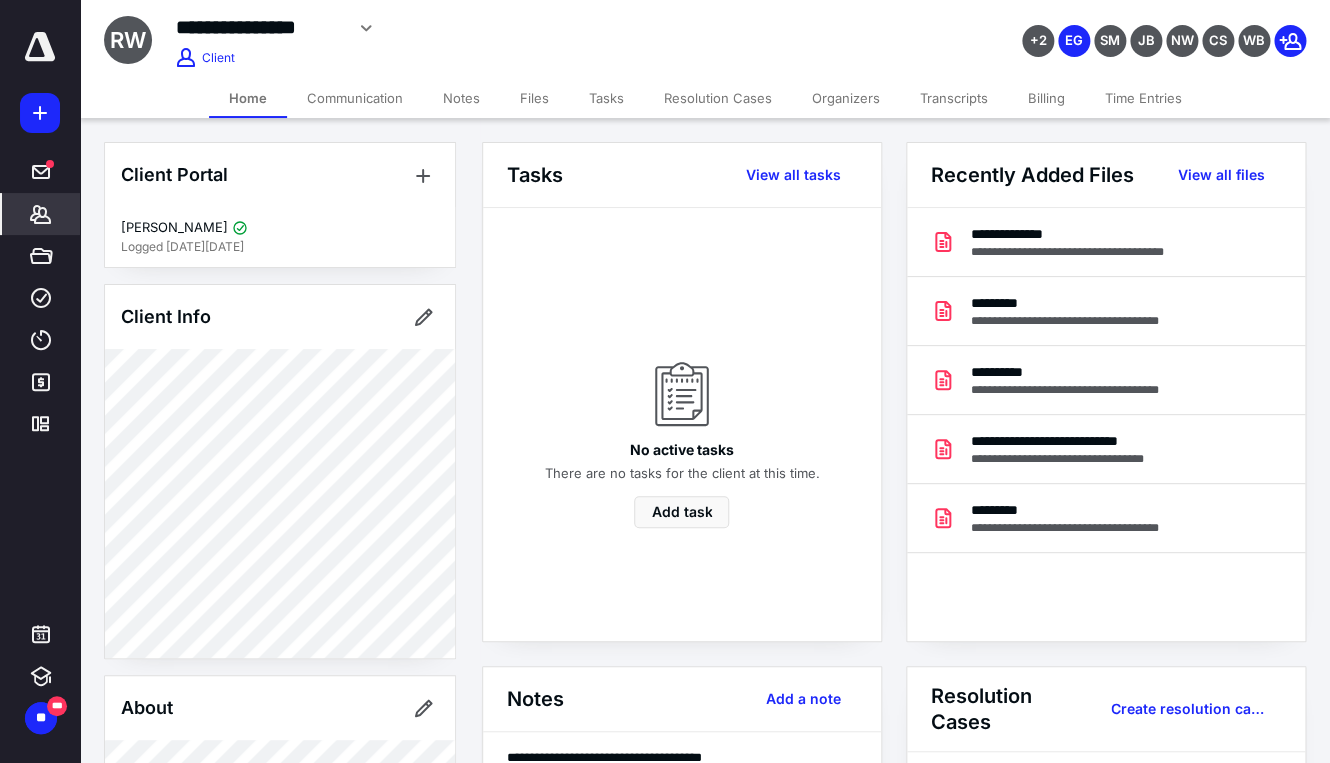type on "**********" 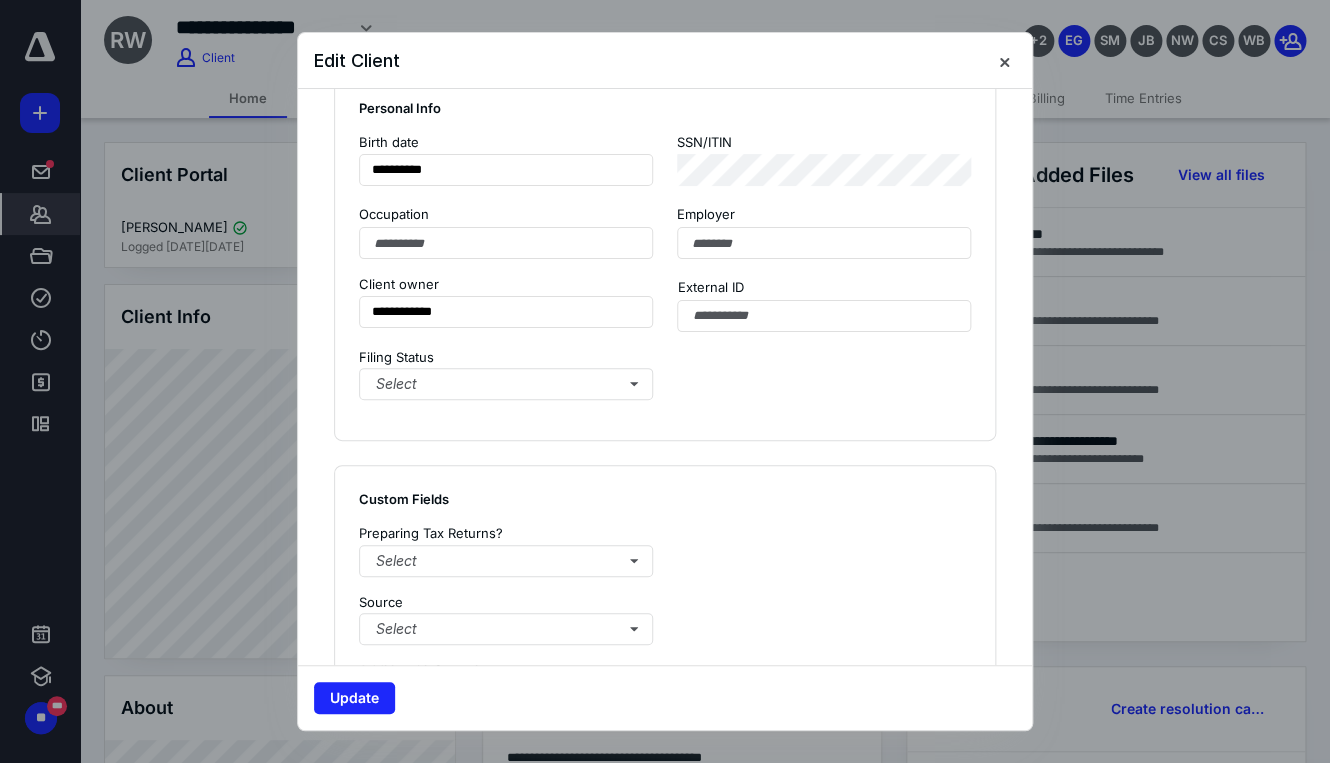 scroll, scrollTop: 1072, scrollLeft: 0, axis: vertical 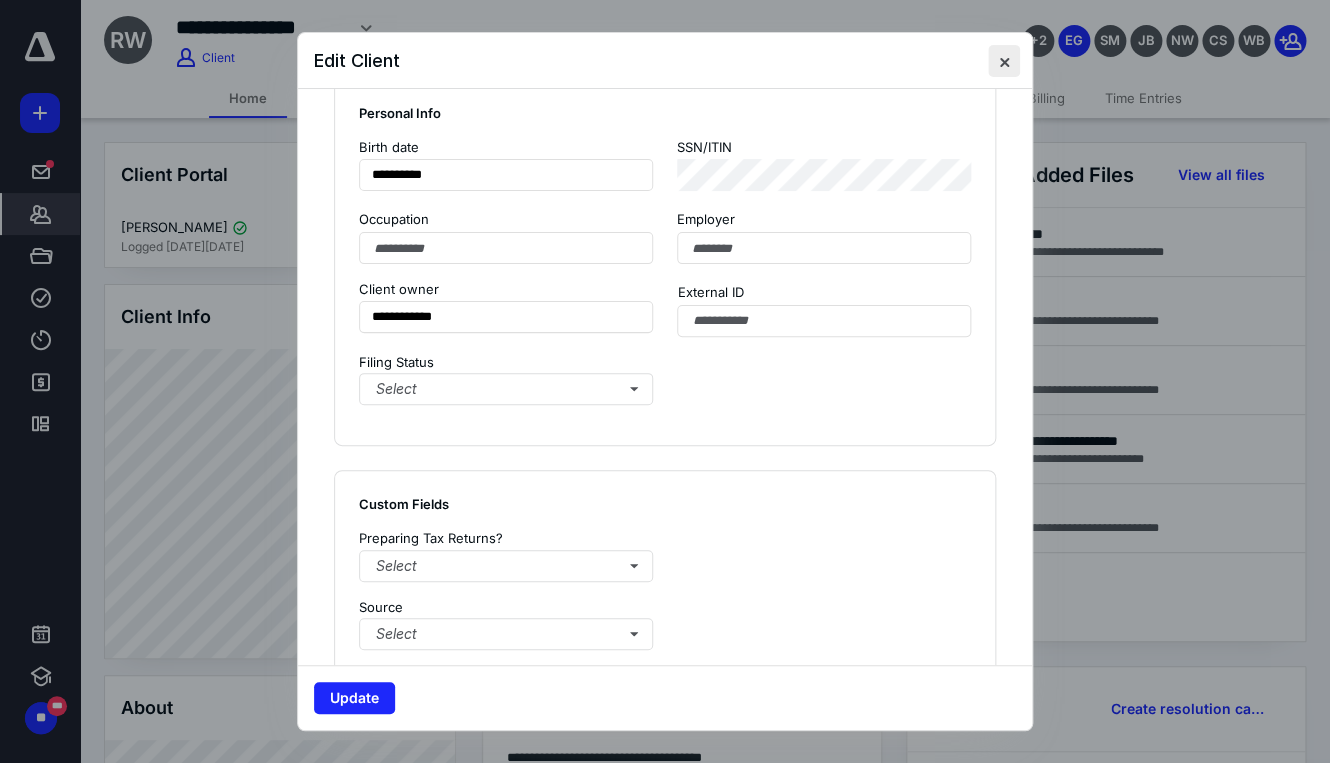 click at bounding box center [1004, 61] 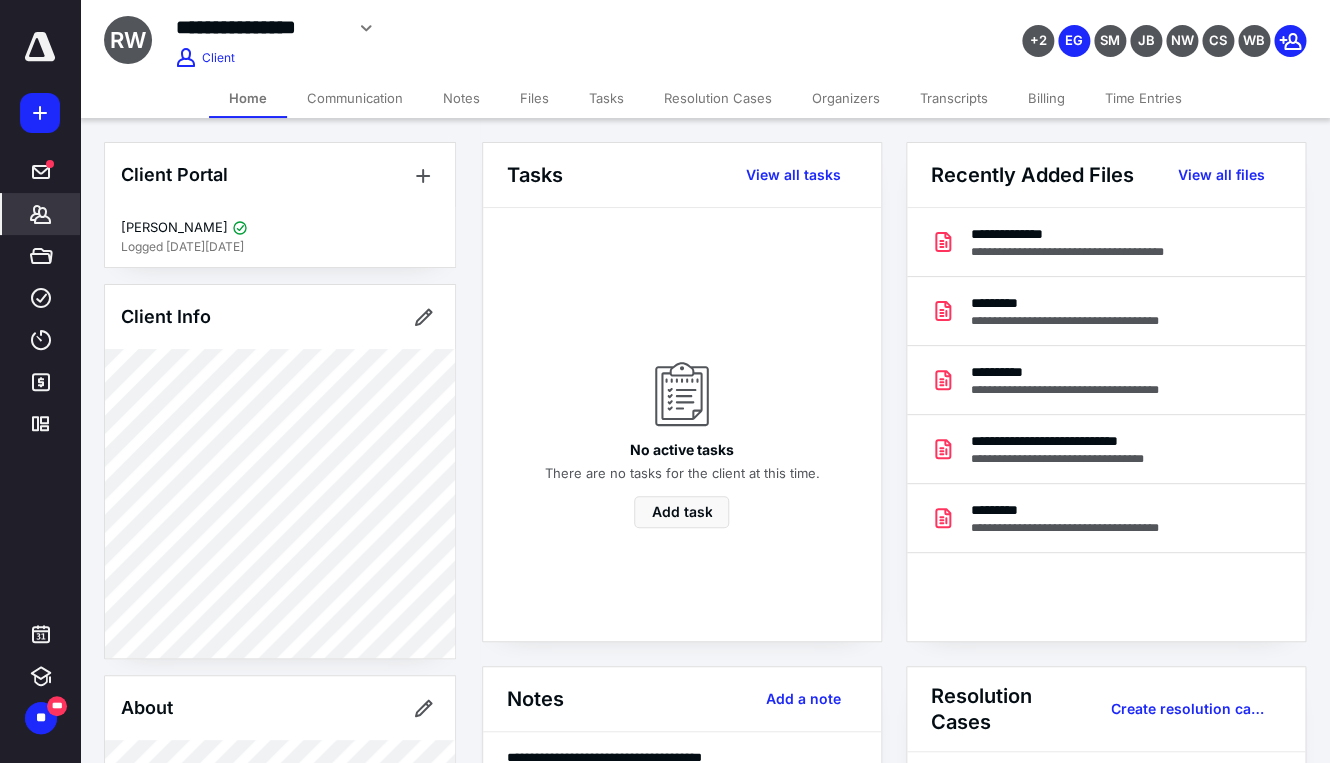 click on "Transcripts" at bounding box center [954, 98] 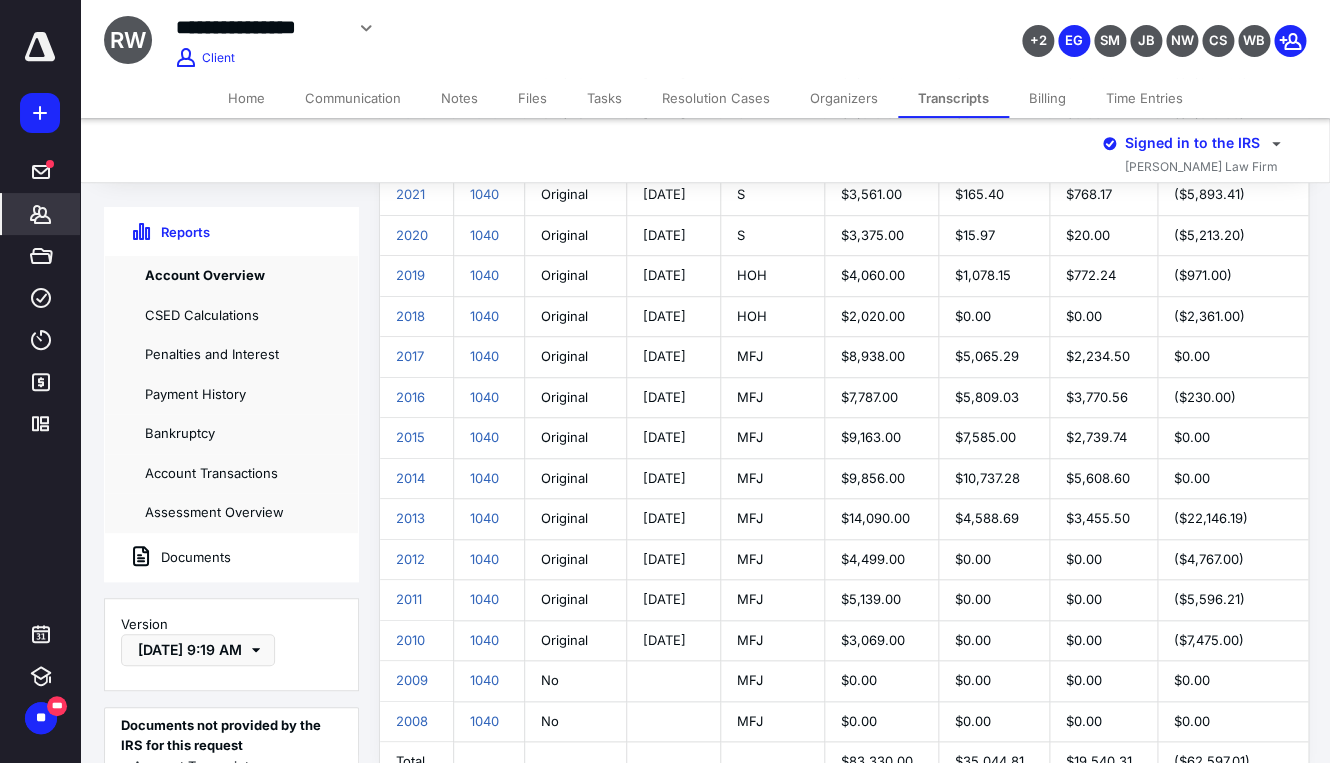 scroll, scrollTop: 366, scrollLeft: 0, axis: vertical 